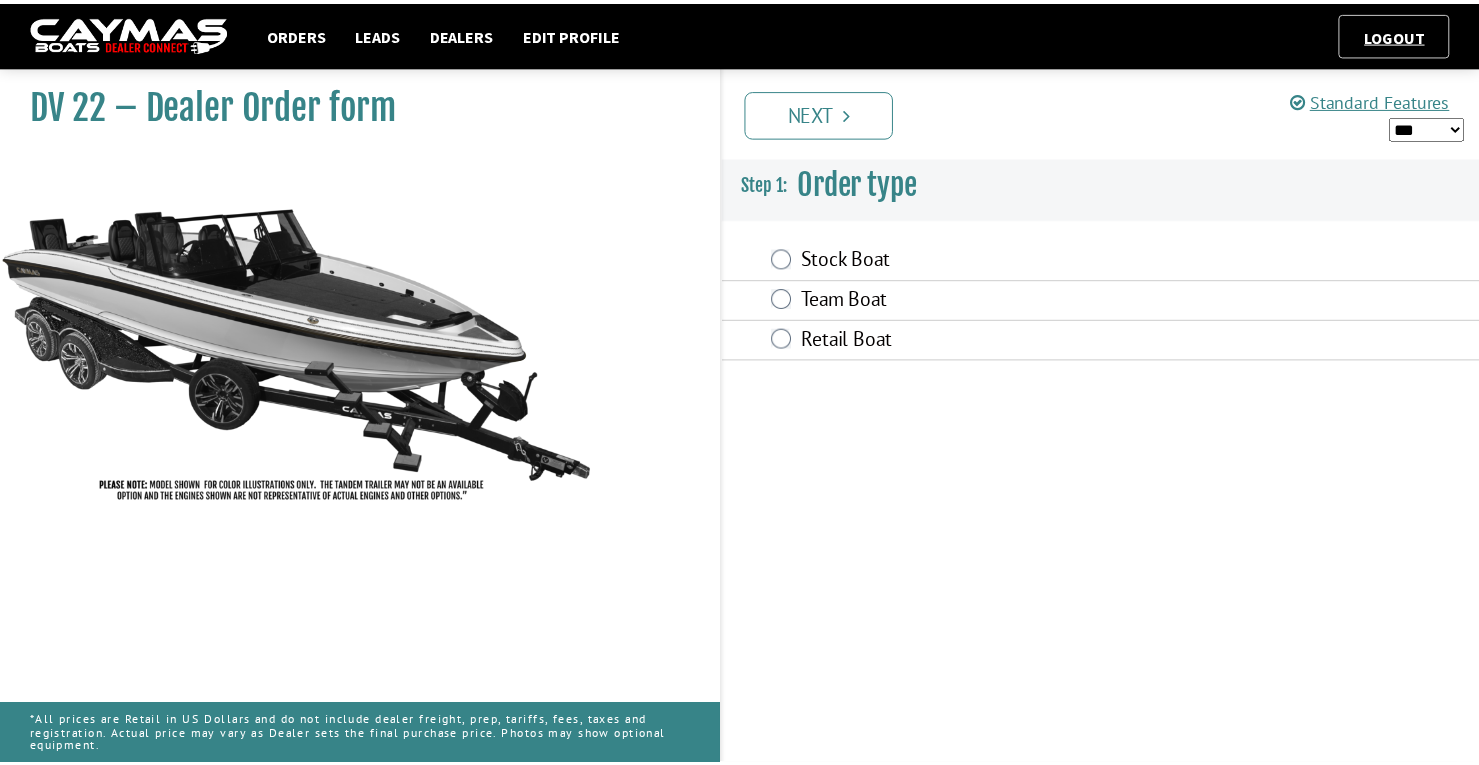 scroll, scrollTop: 0, scrollLeft: 0, axis: both 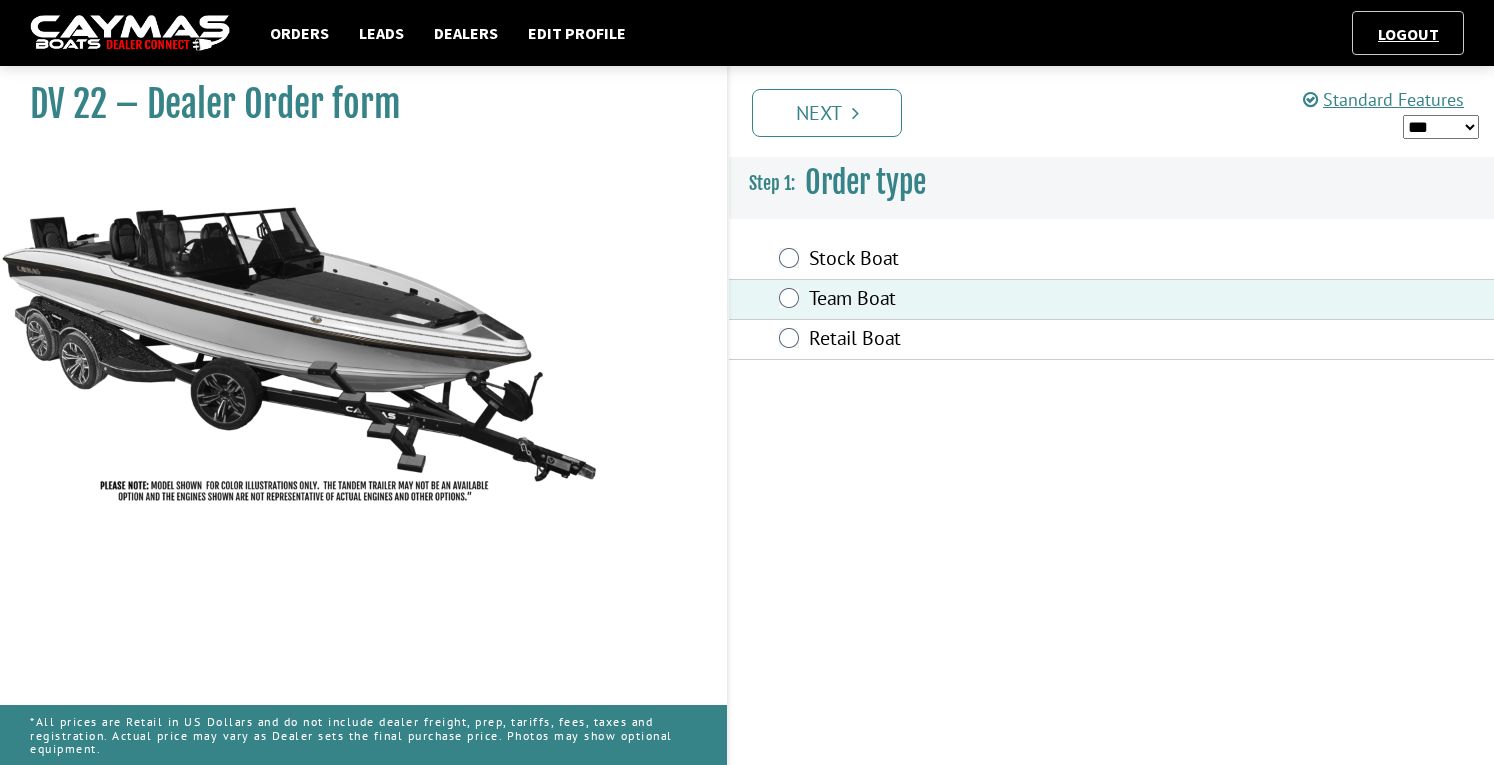 click on "***
******
******" at bounding box center [1441, 127] 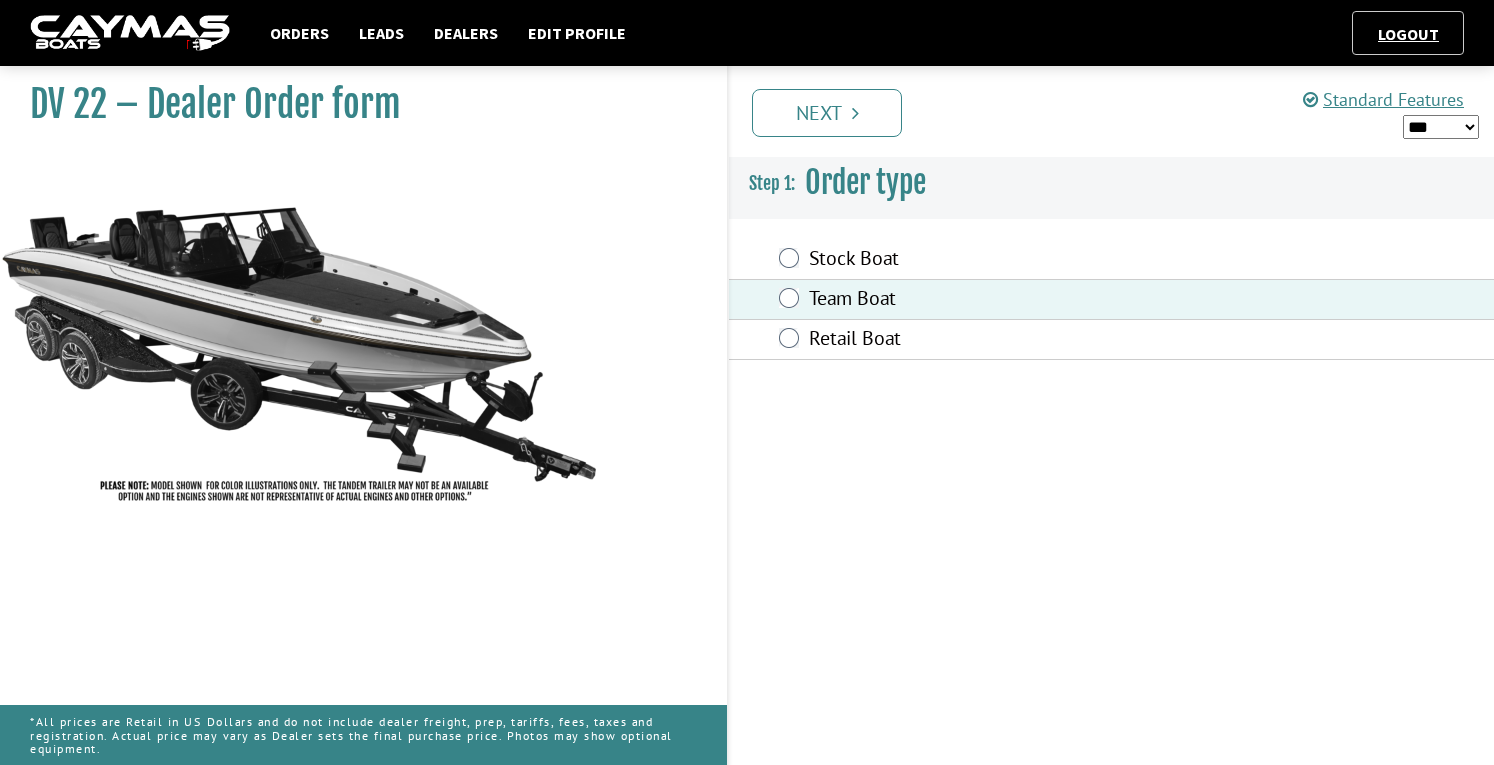 select on "*" 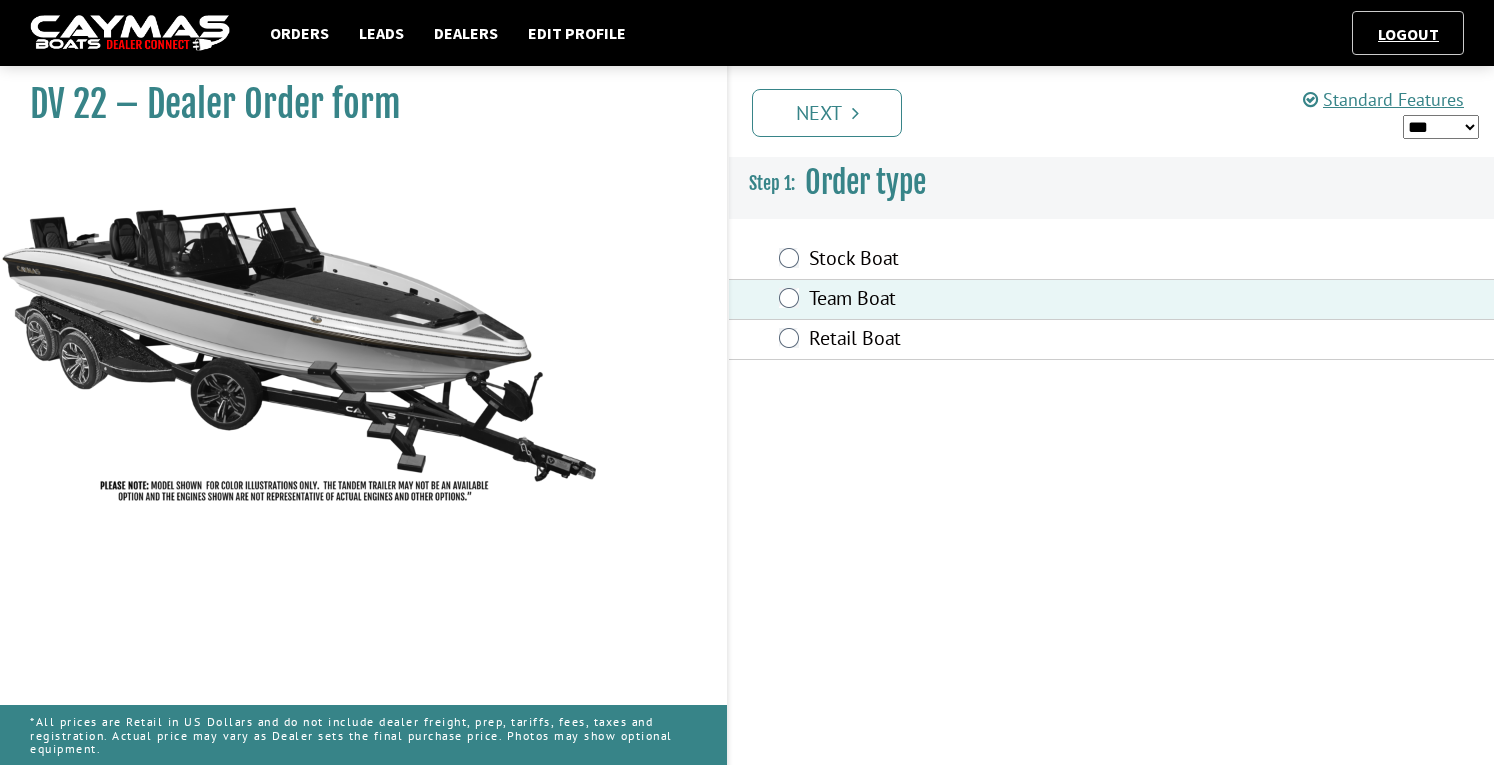 click on "***
******
******" at bounding box center [1441, 127] 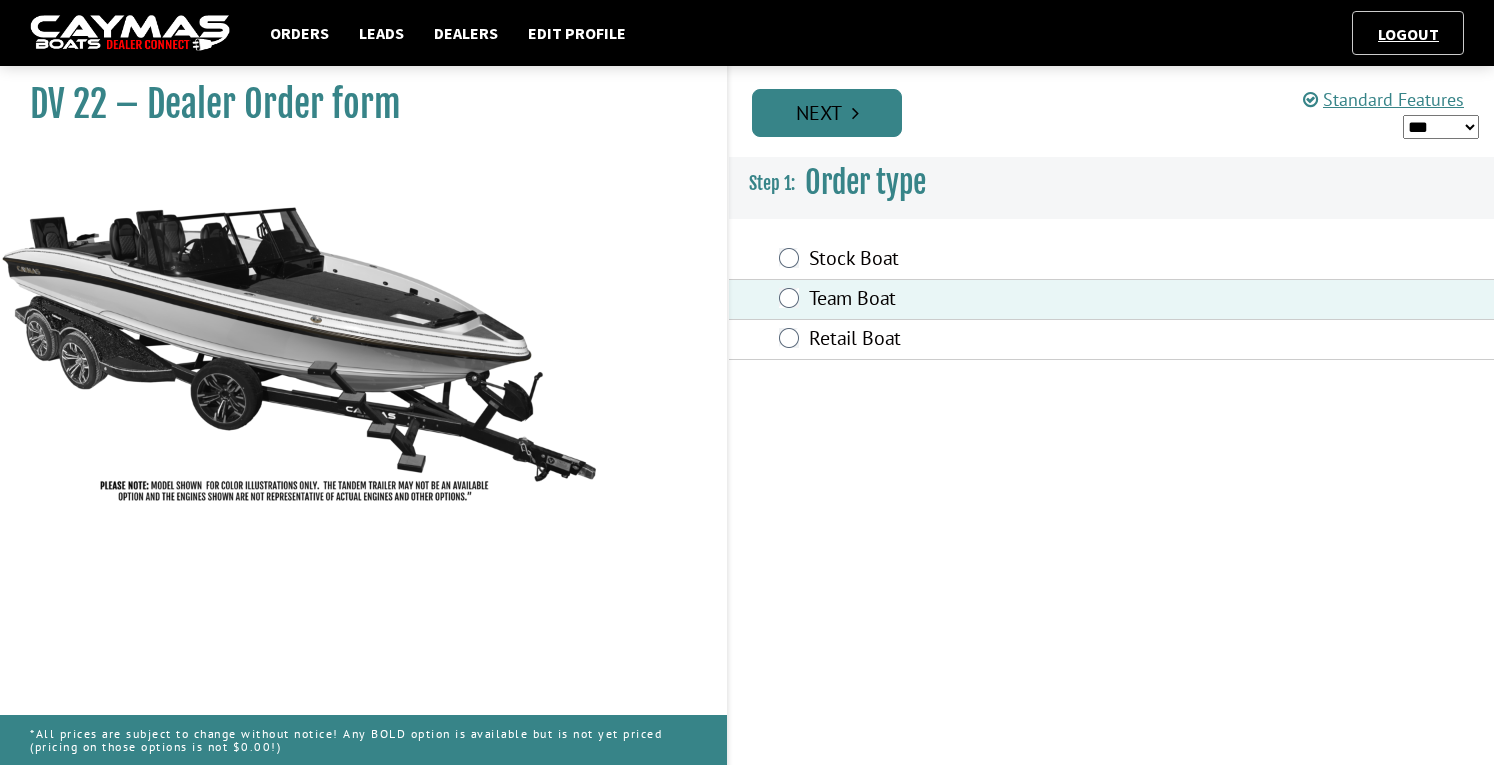 click on "Next" at bounding box center (827, 113) 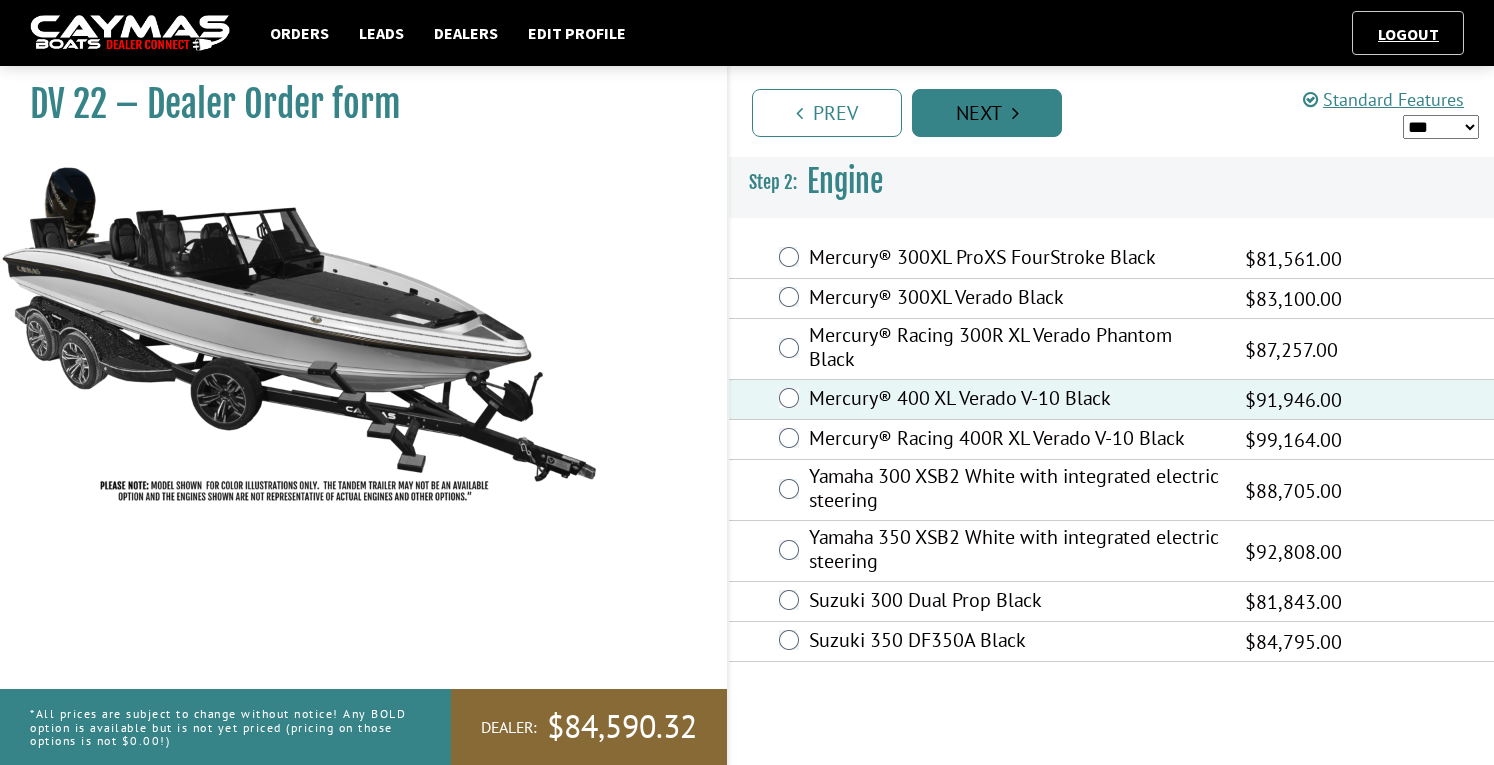 click on "Next" at bounding box center (987, 113) 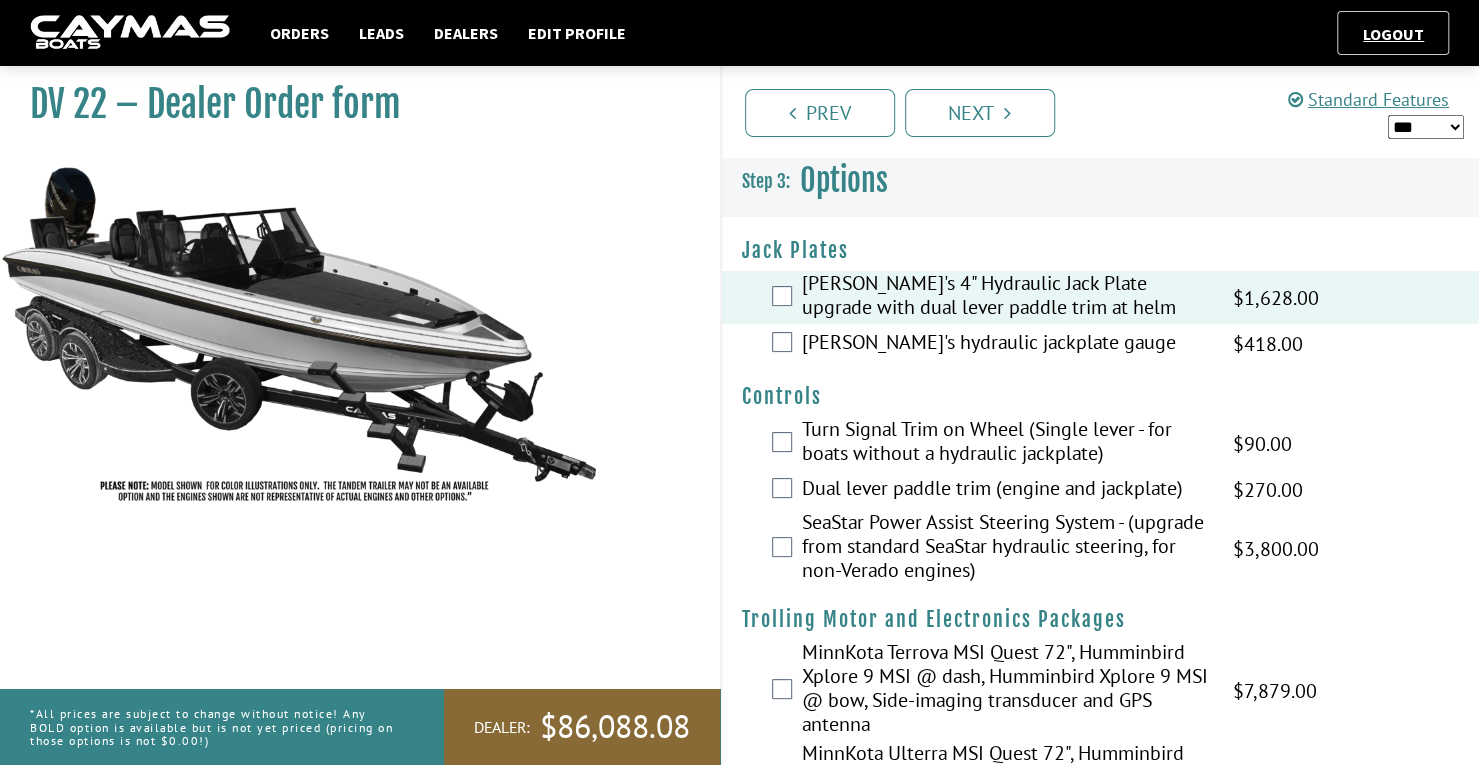 click on "[PERSON_NAME]'s 4" Hydraulic Jack Plate upgrade with dual lever paddle trim at helm
$1,915.00 MAP
$2,261.00 MSRP
$1,628.00
$1,915.00" at bounding box center [1101, 297] 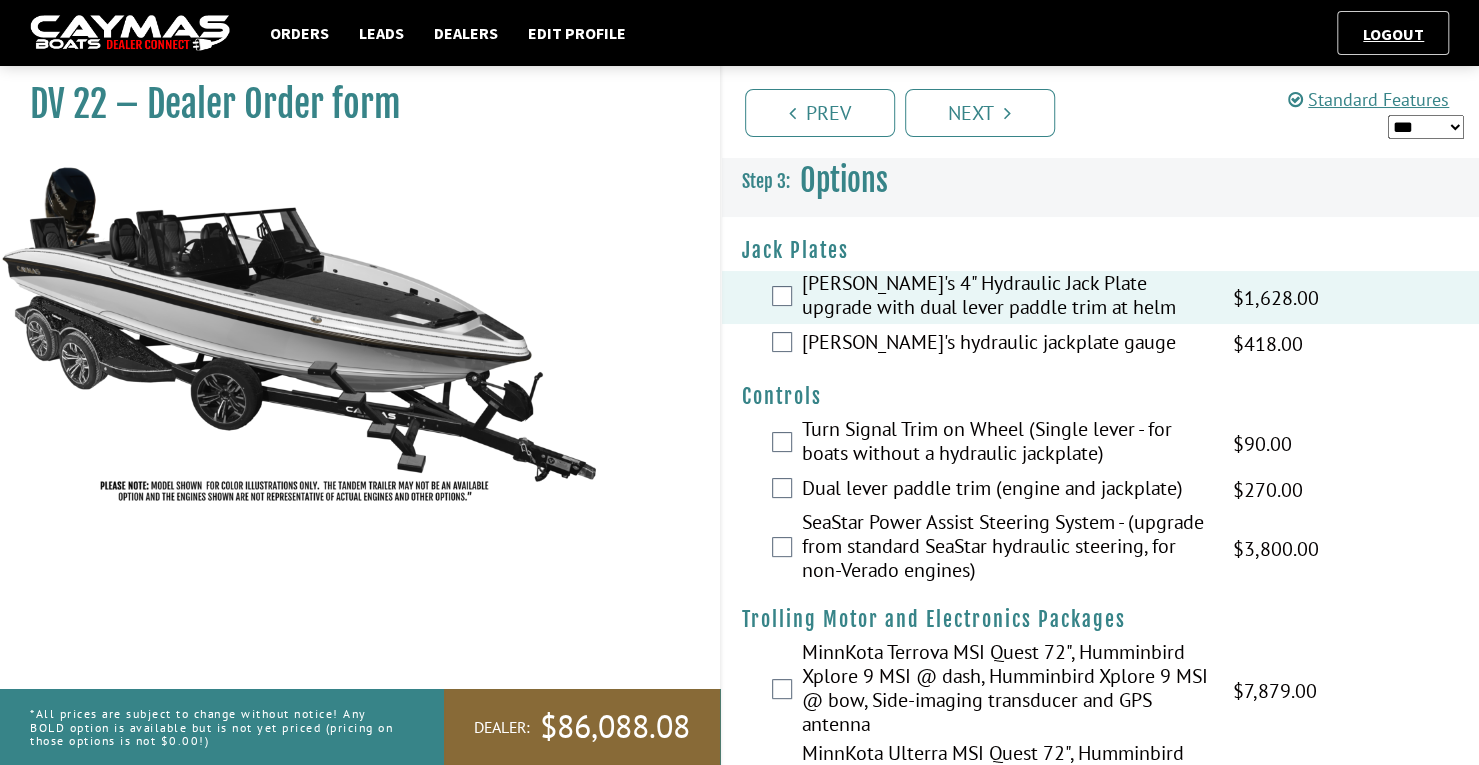click on "[PERSON_NAME]'s hydraulic jackplate gauge
$491.00 MAP
$580.00 MSRP
$418.00
$491.00" at bounding box center [1101, 344] 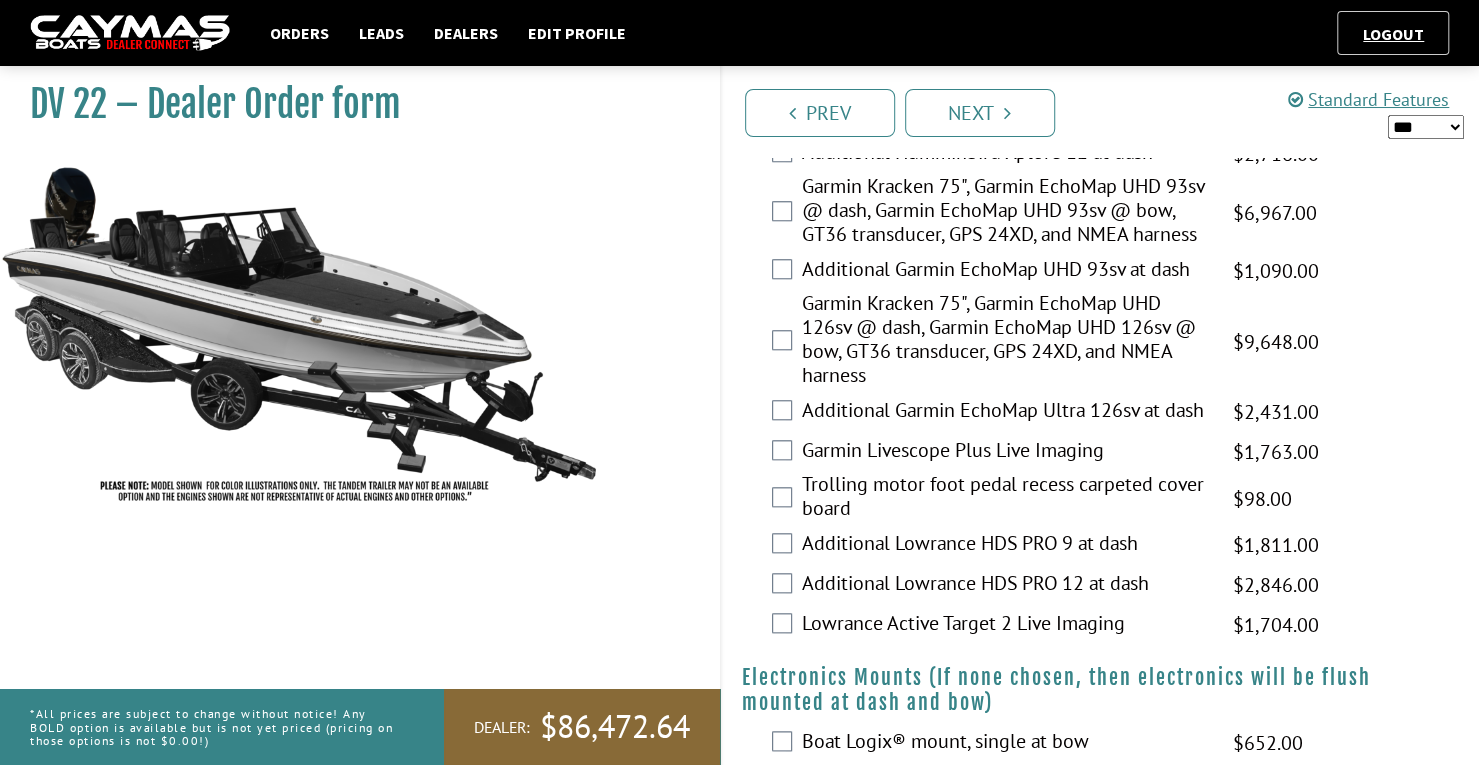 scroll, scrollTop: 1028, scrollLeft: 0, axis: vertical 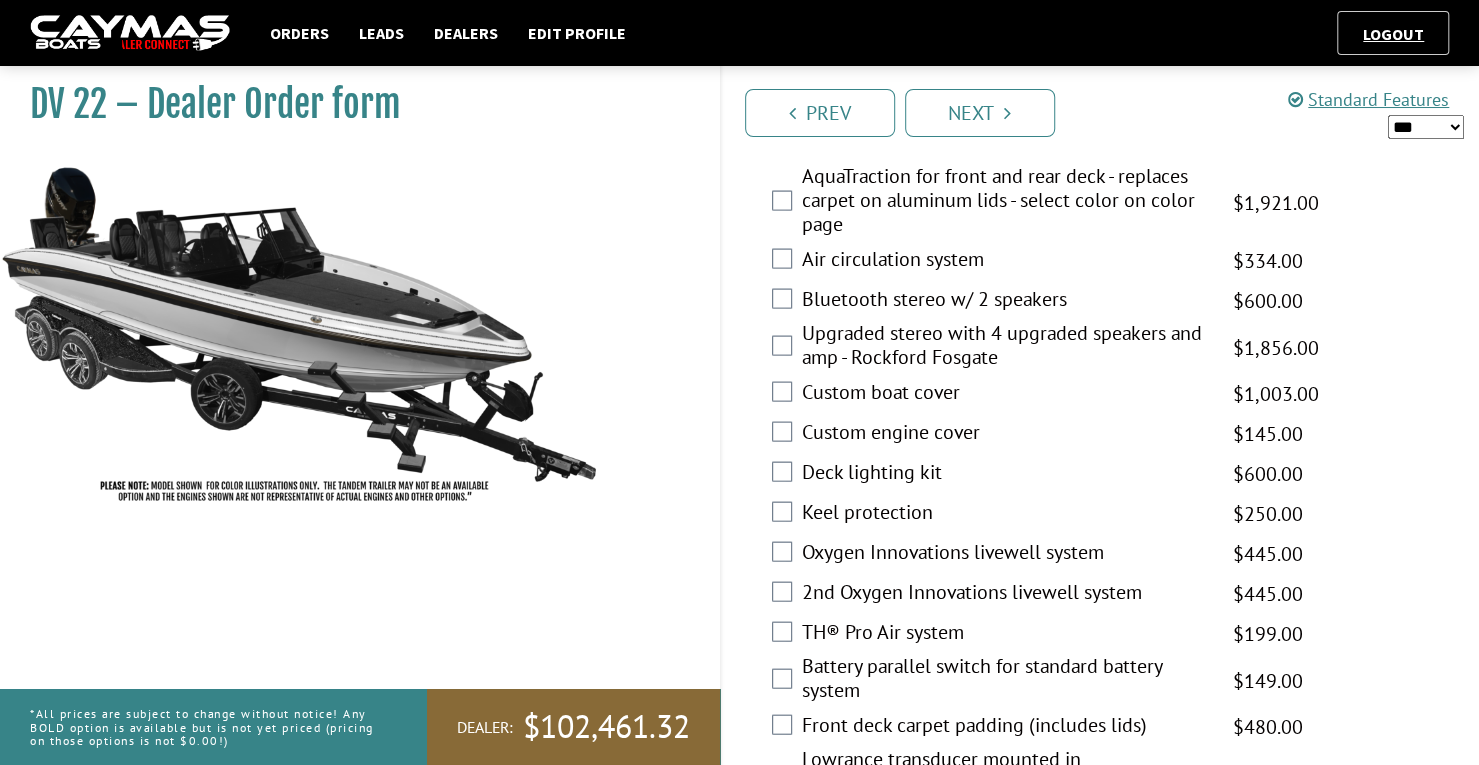 click on "AquaTraction for front and rear deck - replaces carpet on aluminum lids - select color on color page
$2,260.00 MAP
$2,668.00 MSRP
$1,921.00
$2,260.00" at bounding box center [1101, 202] 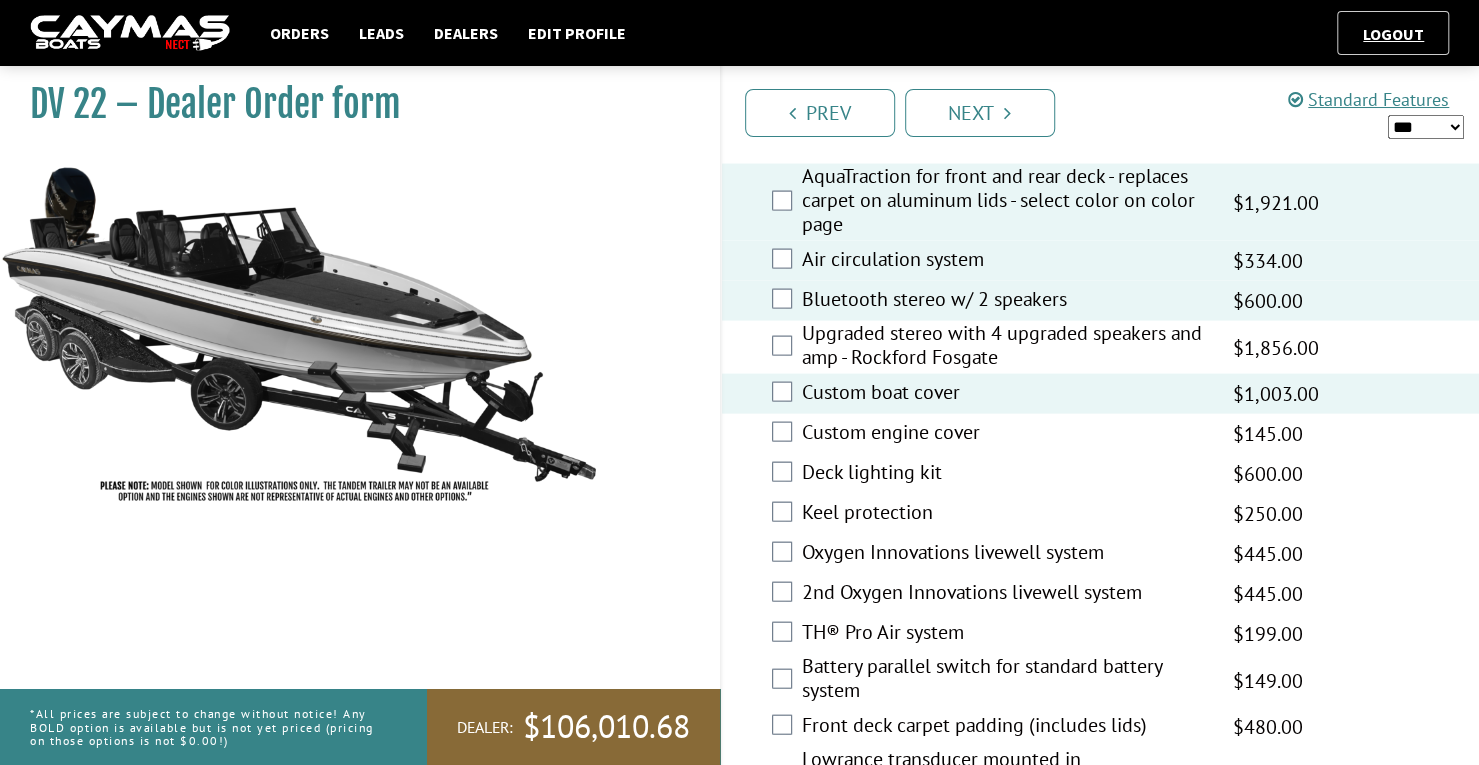 click on "Custom boat cover
$1,180.00 MAP
$1,393.00 MSRP
$1,003.00
$1,180.00" at bounding box center (1101, 394) 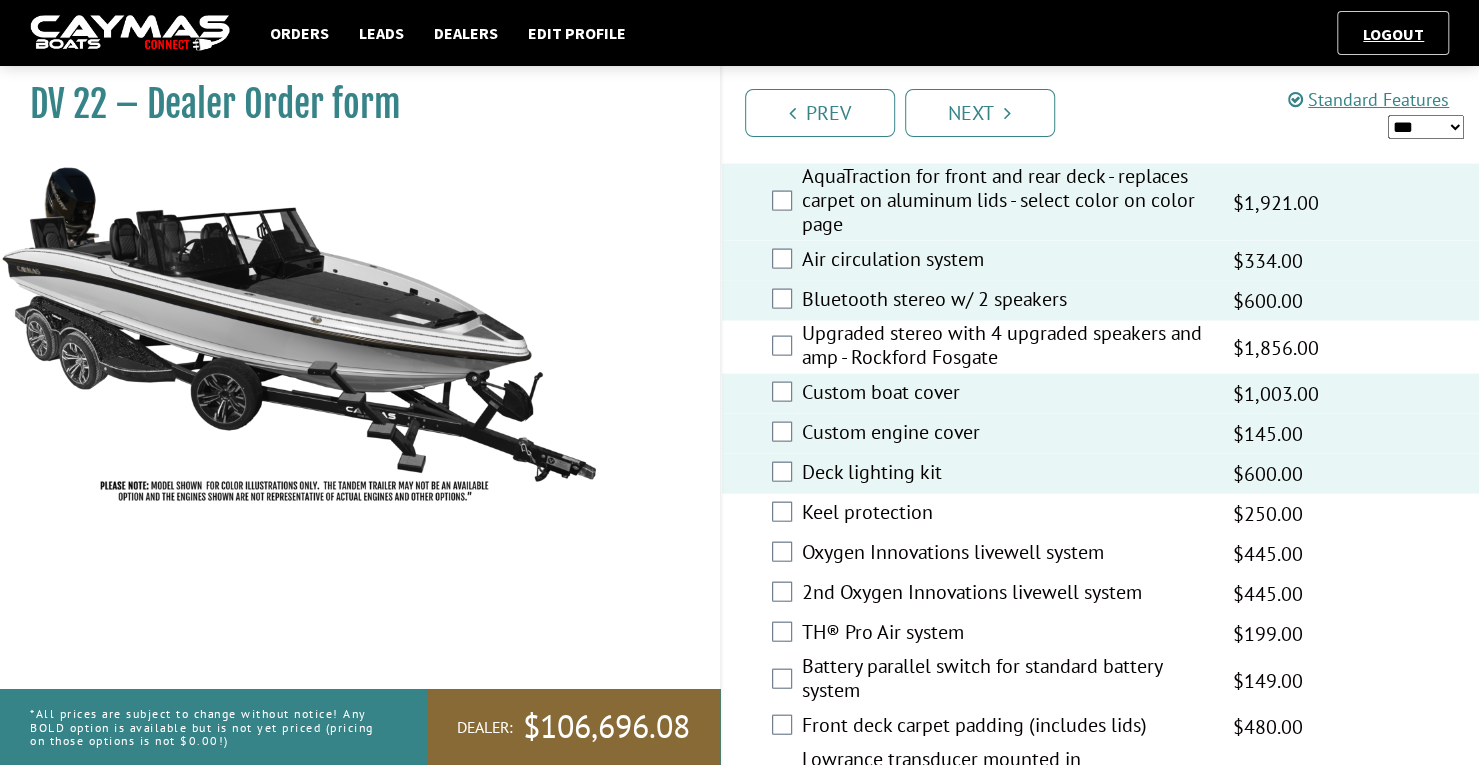click on "Deck lighting kit
$705.00 MAP
$833.00 MSRP
$600.00
$705.00" at bounding box center [1101, 474] 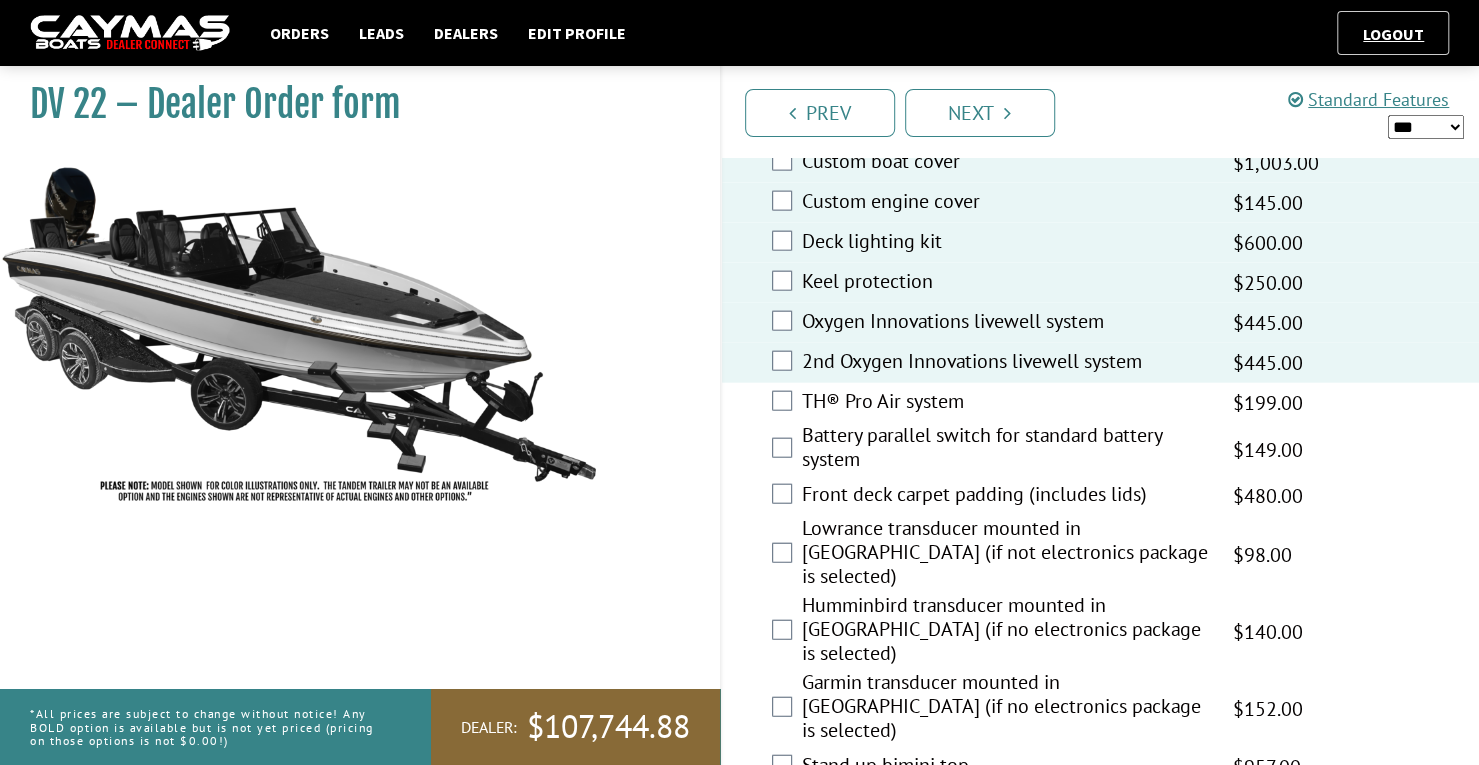 scroll, scrollTop: 2585, scrollLeft: 0, axis: vertical 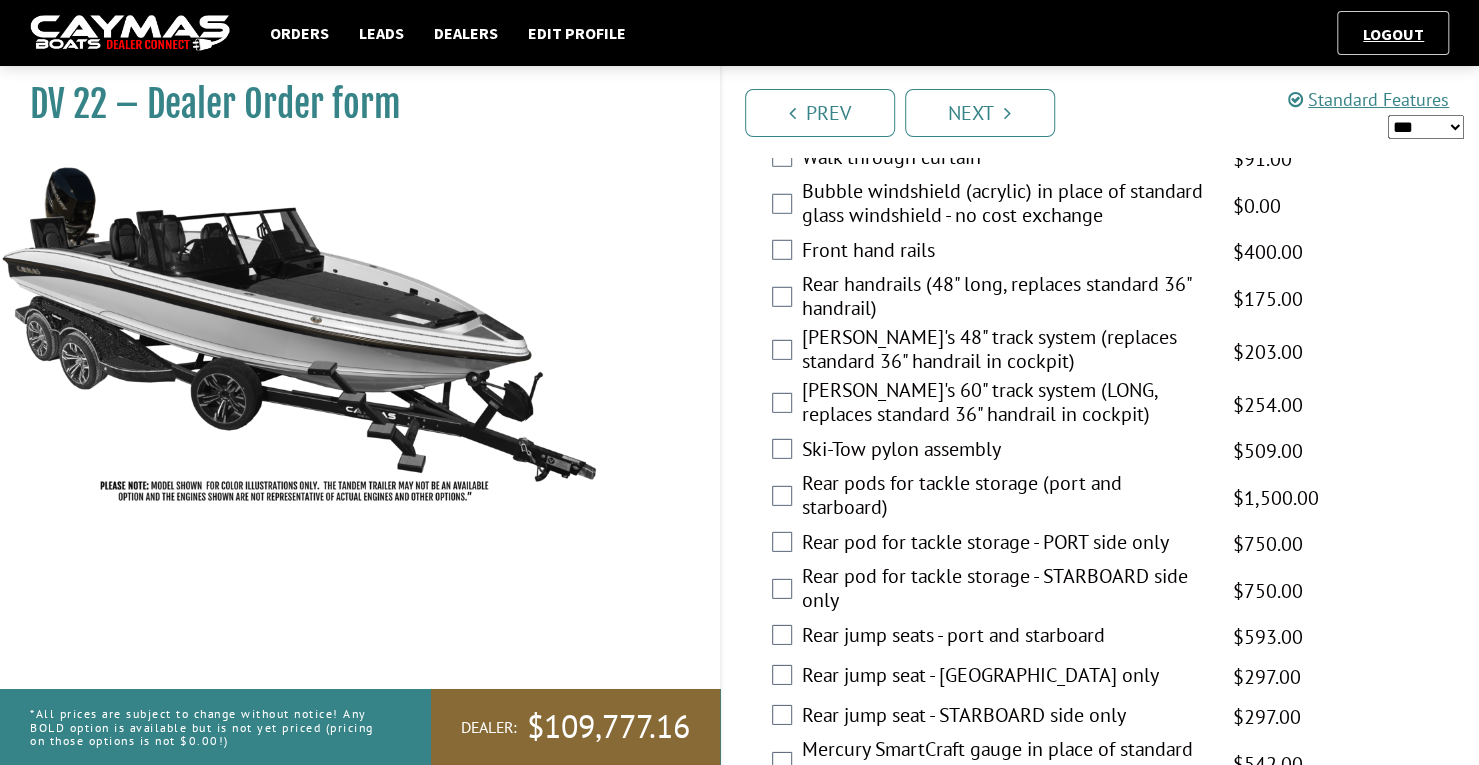 click on "Please select option.
AquaTraction for front and rear deck - replaces carpet on aluminum lids - select color on color page
$2,260.00 MAP
$2,668.00 MSRP
$1,921.00
$2,260.00
Air circulation system
$392.00 MAP
$463.00 MSRP
$334.00
$392.00
Bluetooth stereo w/ 2 speakers
$705.00 MAP
$833.00 MSRP
$600.00
$705.00
Upgraded stereo with 4 upgraded speakers and amp - Rockford Fosgate
$2,183.00 MAP
$2,577.00 MSRP
$1,856.00
$2,183.00
Custom boat cover
$1,180.00 MAP
$1,393.00 MSRP
$1,003.00
$1,180.00
Custom engine cover
$170.00 MAP
$201.00 MSRP
$145.00" at bounding box center [1101, 370] 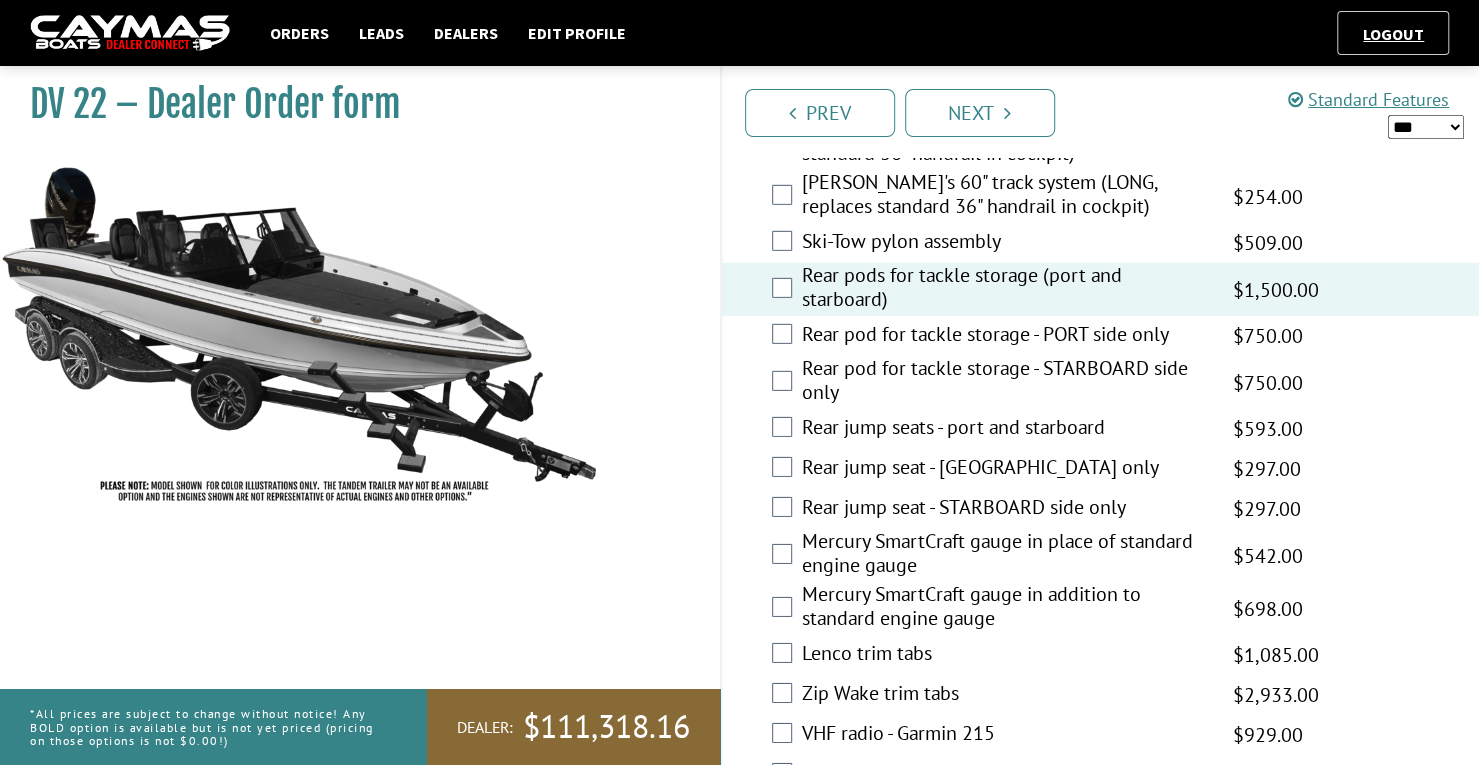 scroll, scrollTop: 3494, scrollLeft: 0, axis: vertical 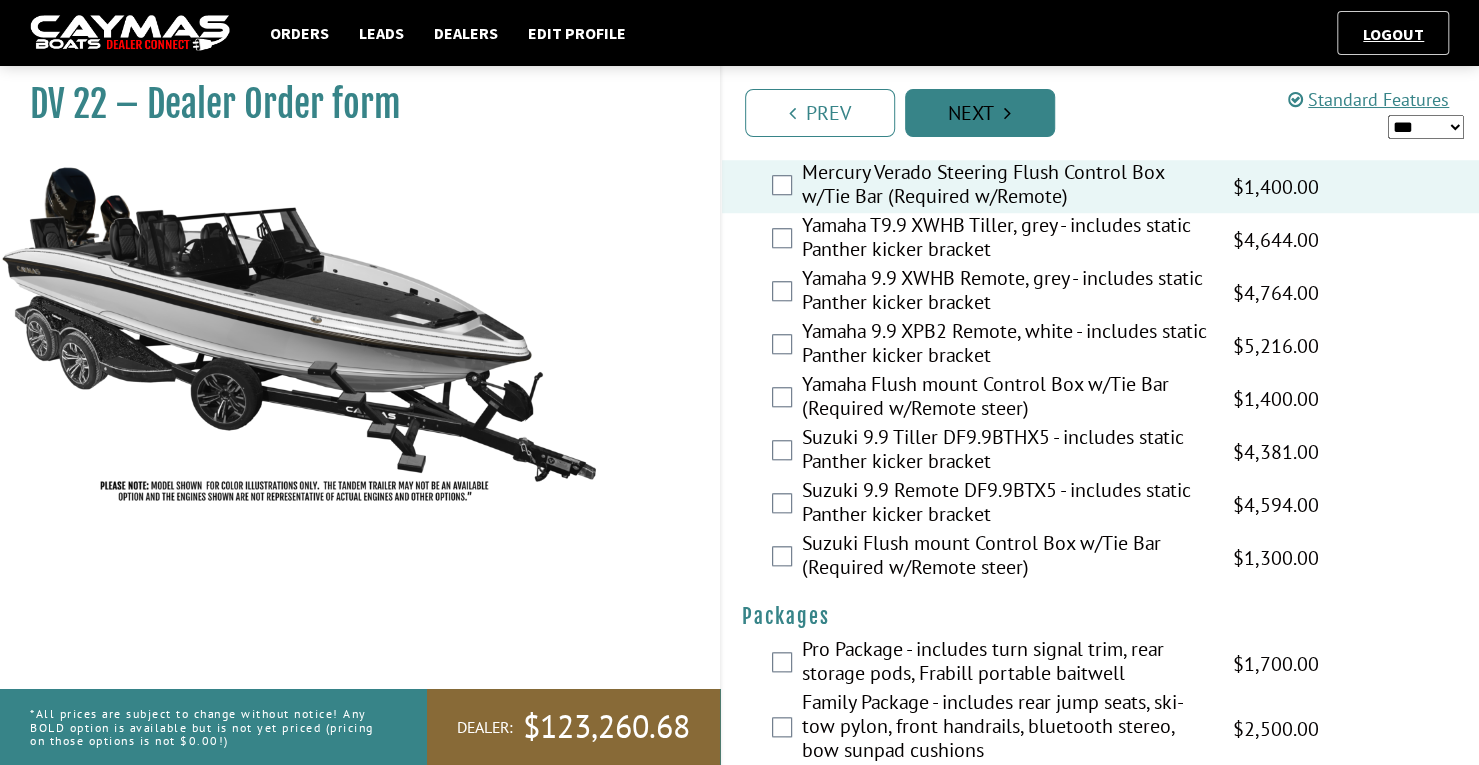 click on "Next" at bounding box center [980, 113] 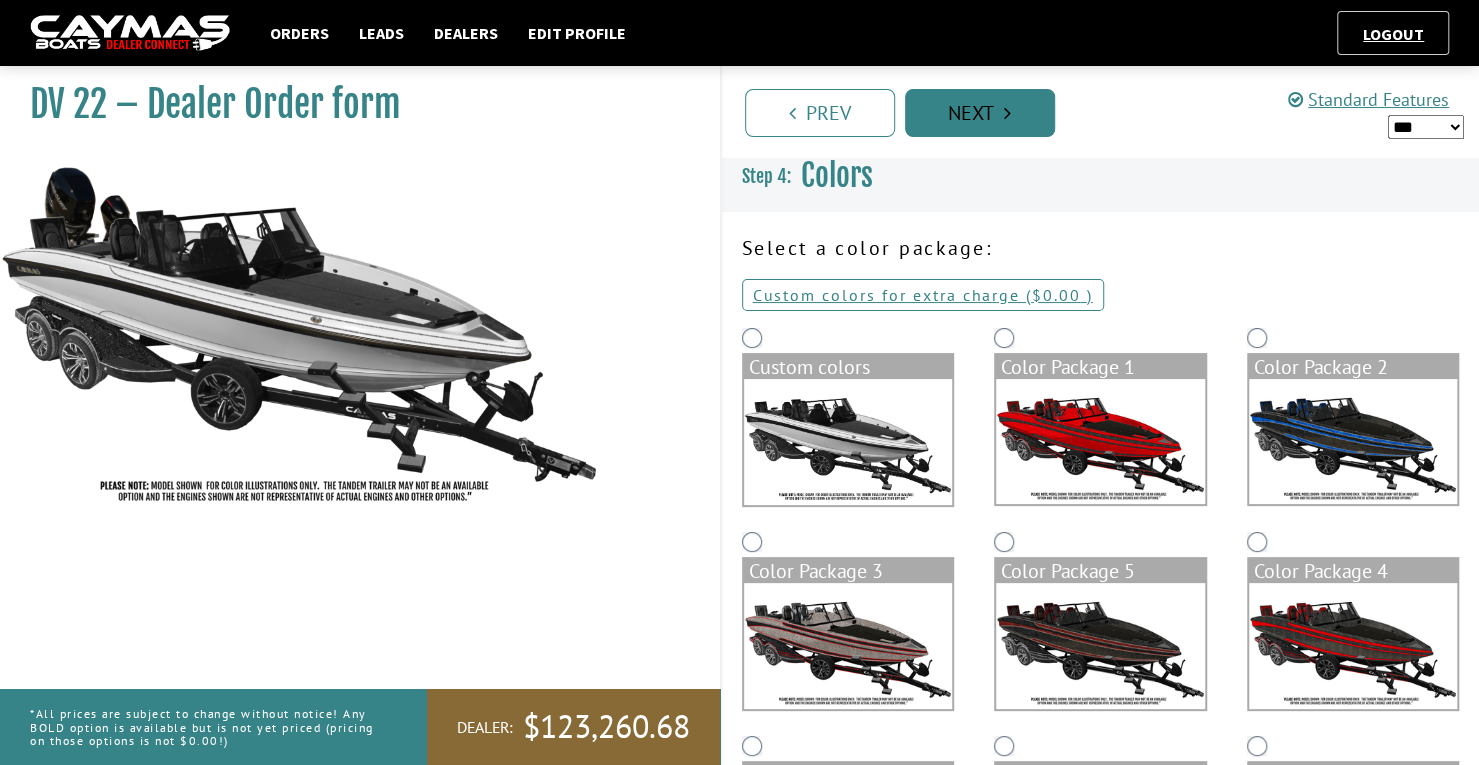 scroll, scrollTop: 0, scrollLeft: 0, axis: both 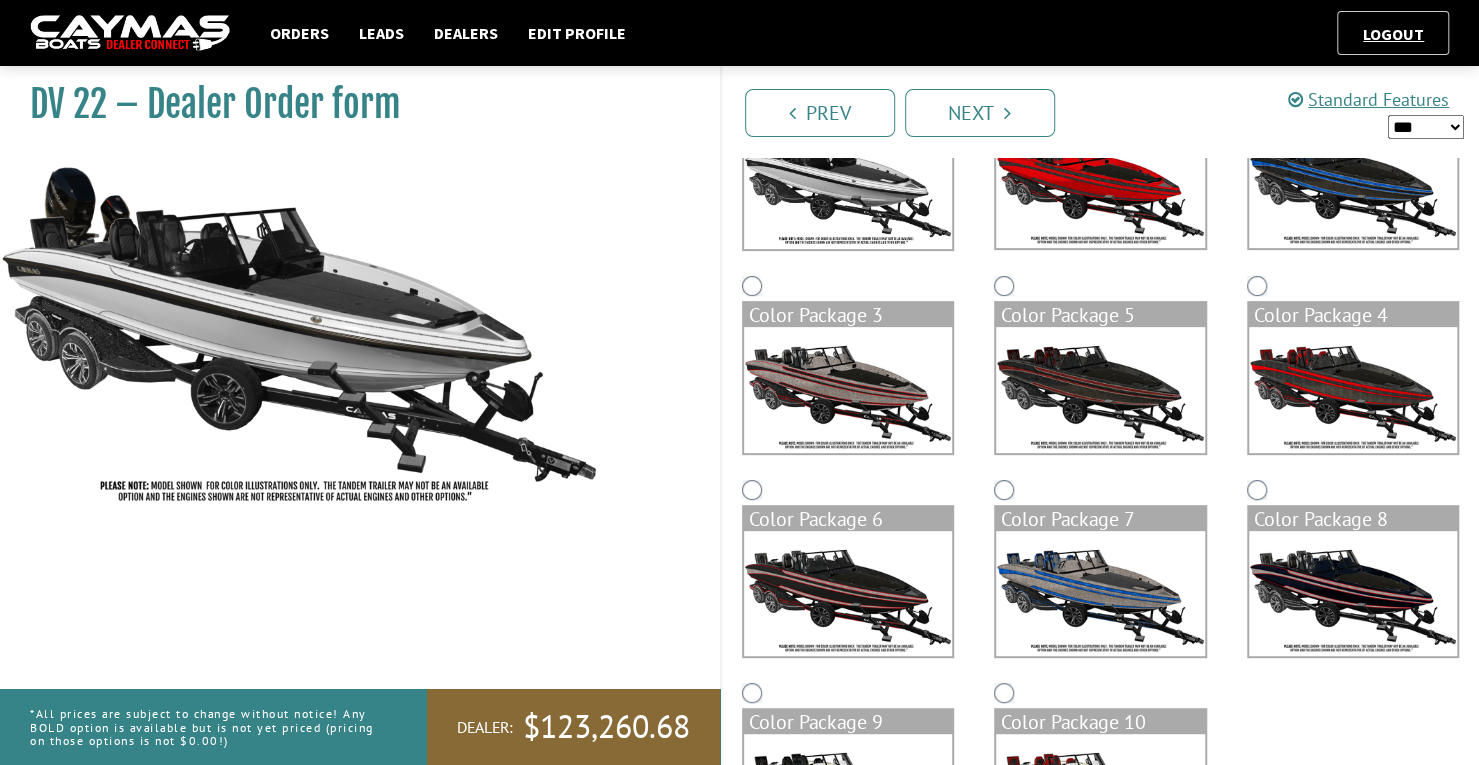 click at bounding box center (1100, 389) 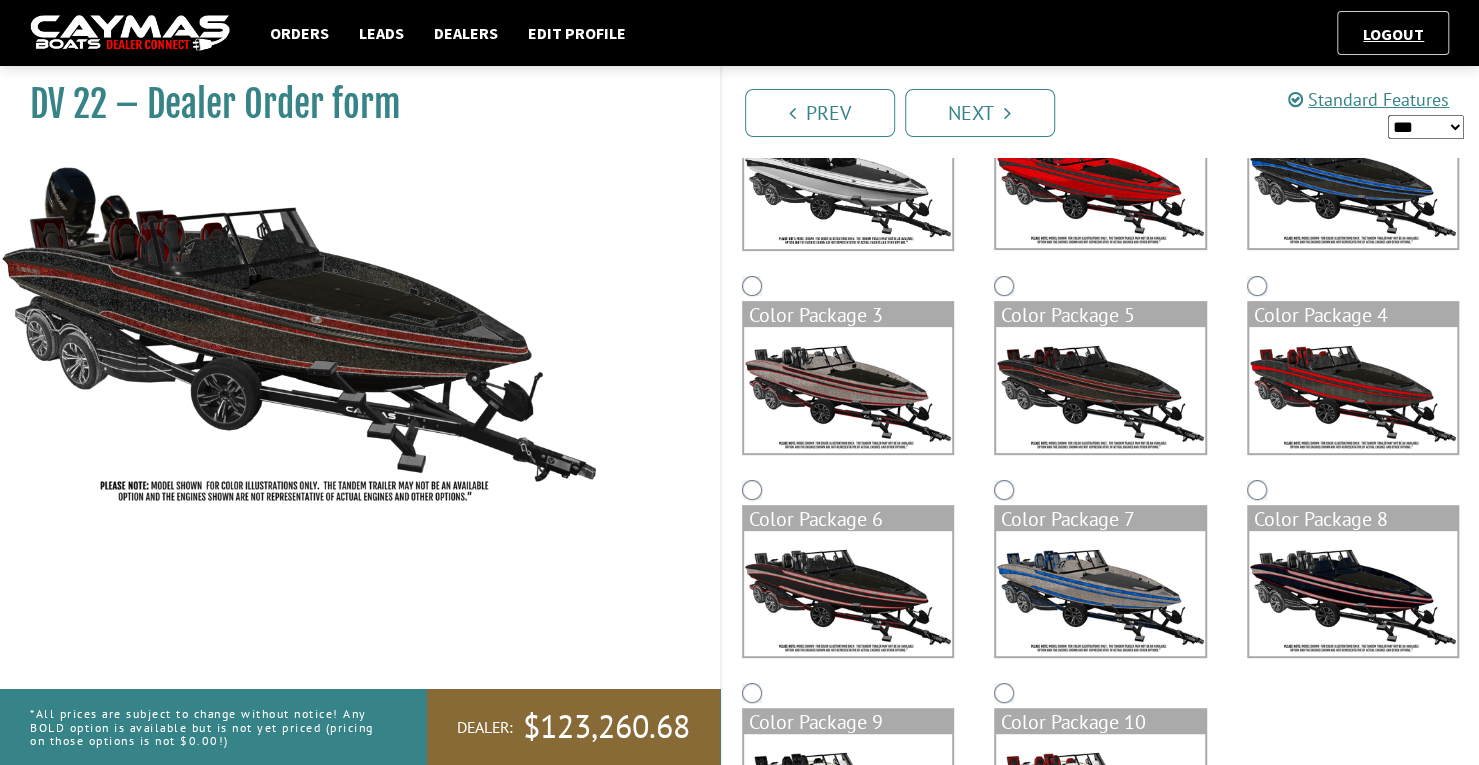 click at bounding box center (1353, 593) 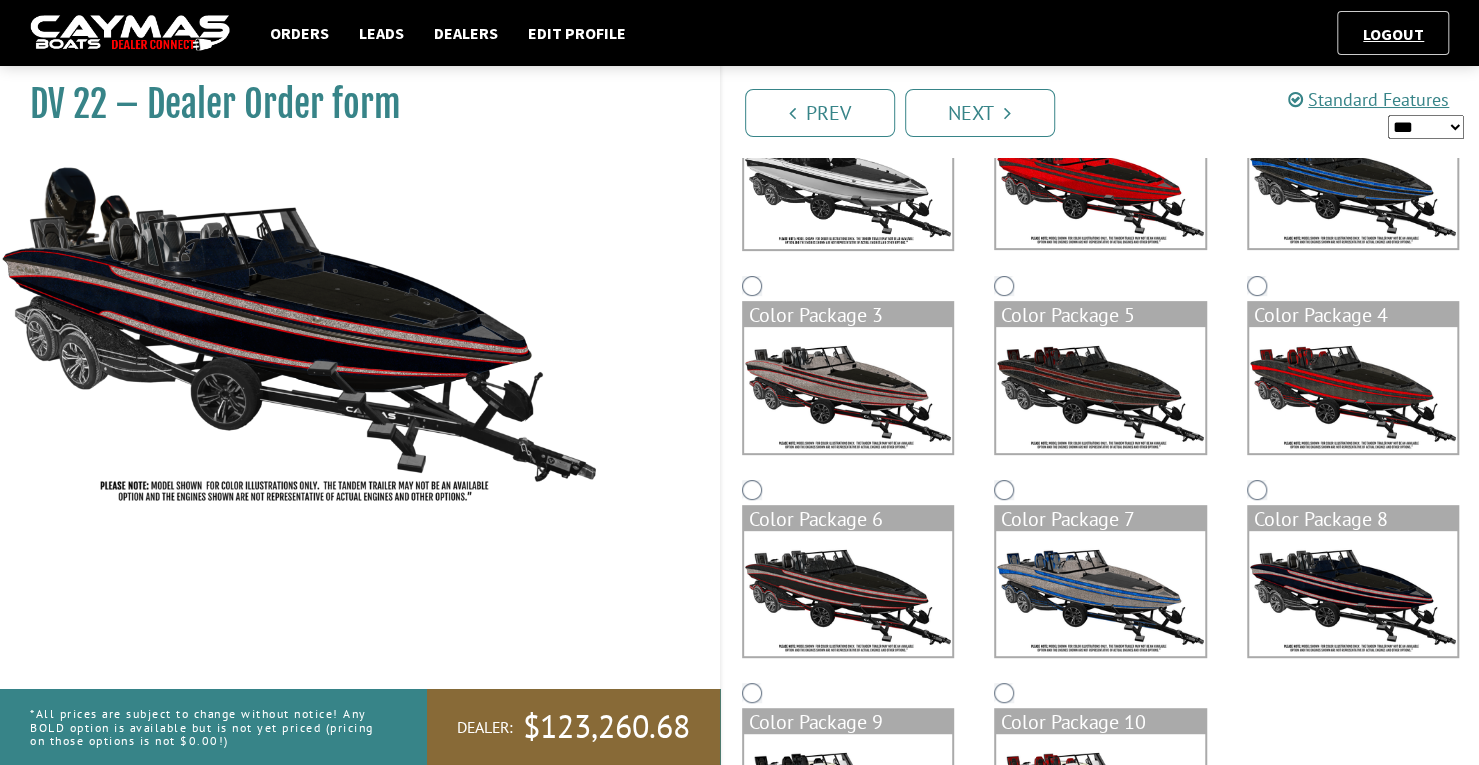 click at bounding box center (848, 186) 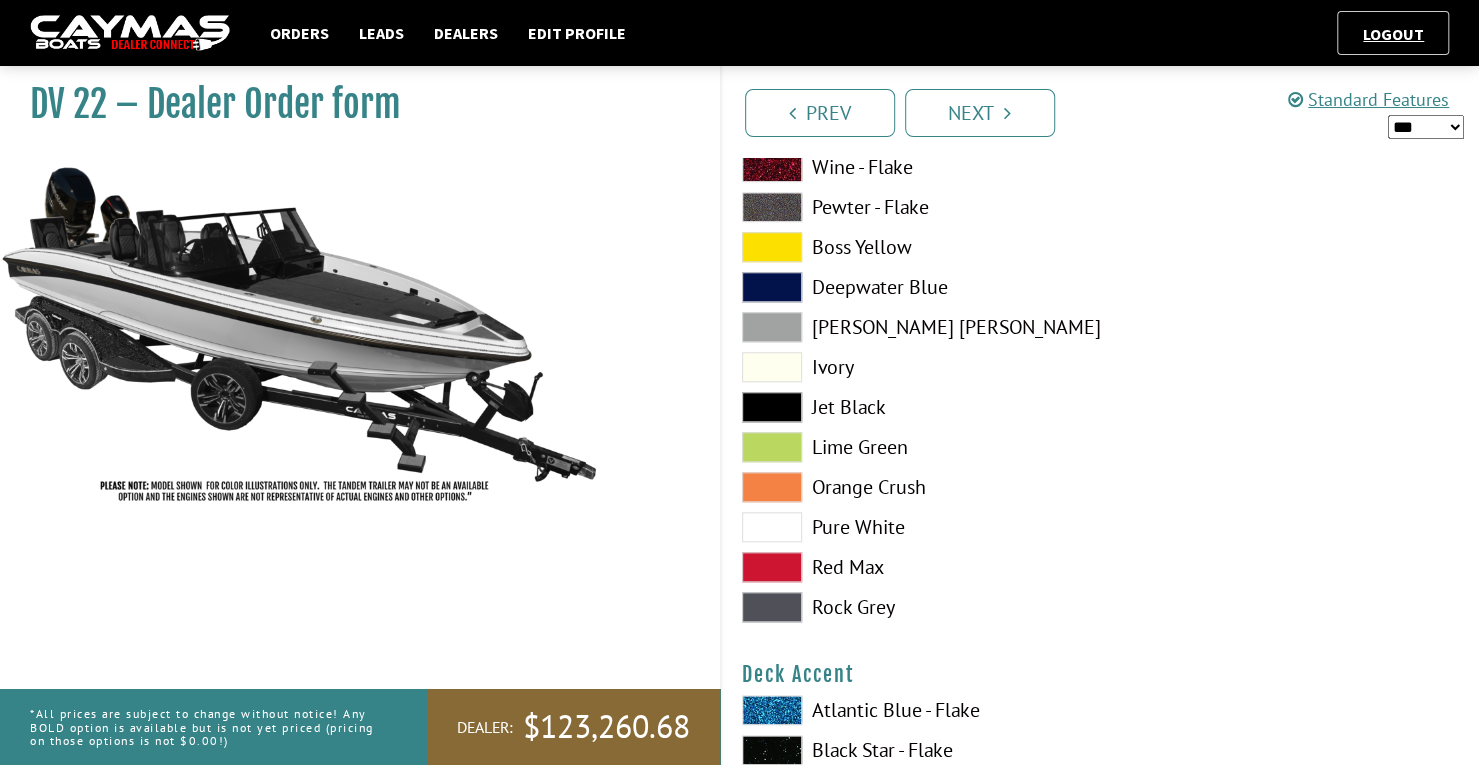 scroll, scrollTop: 964, scrollLeft: 0, axis: vertical 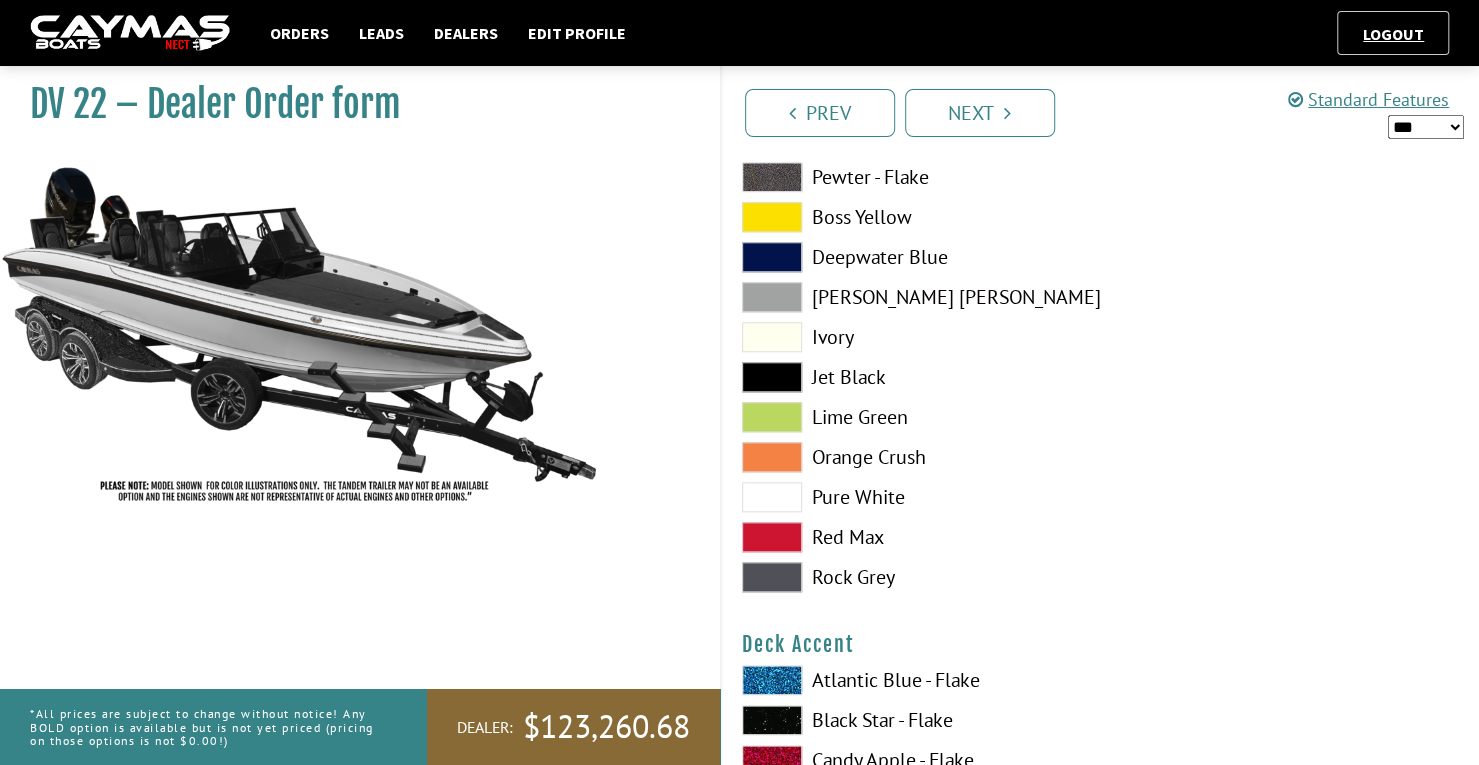 click at bounding box center (772, 497) 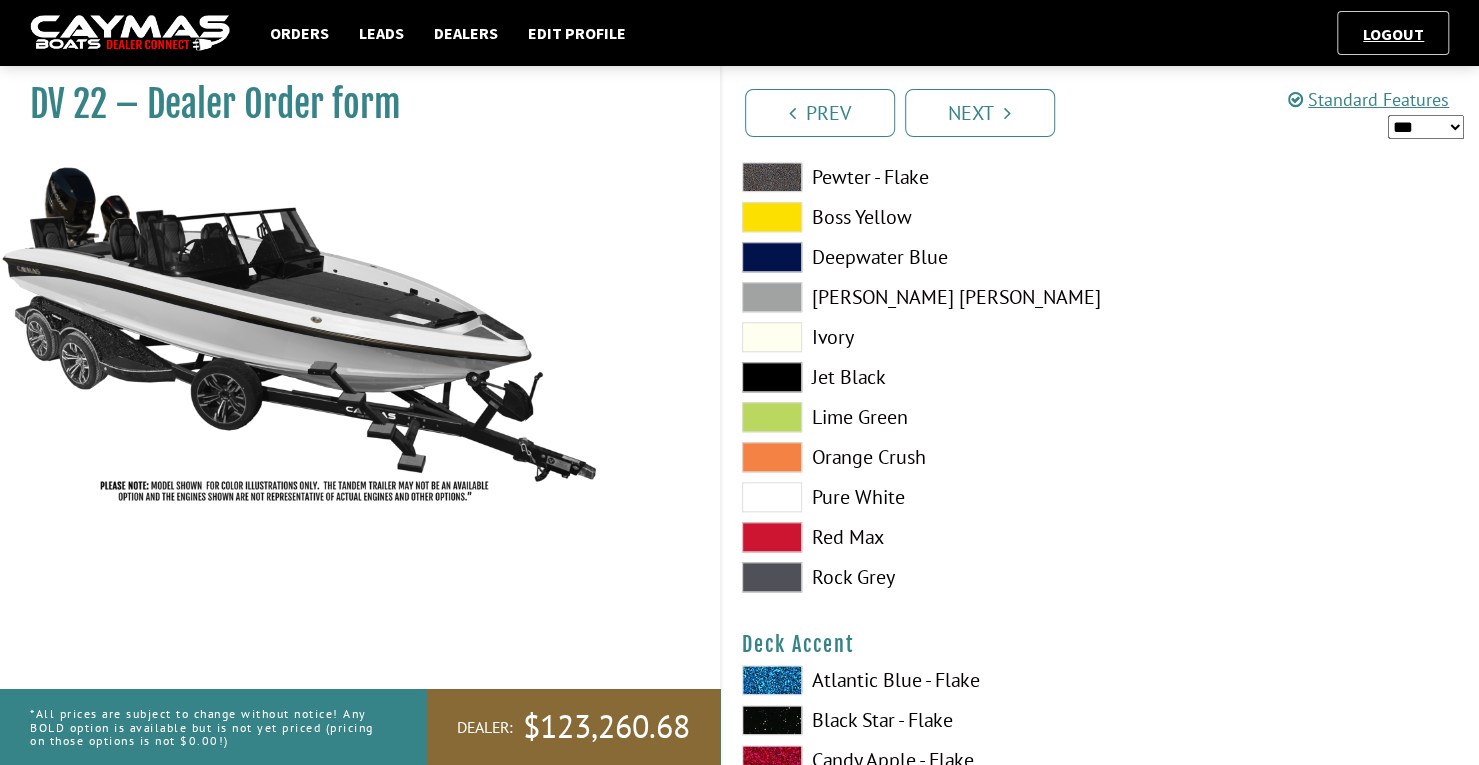 click at bounding box center (772, 720) 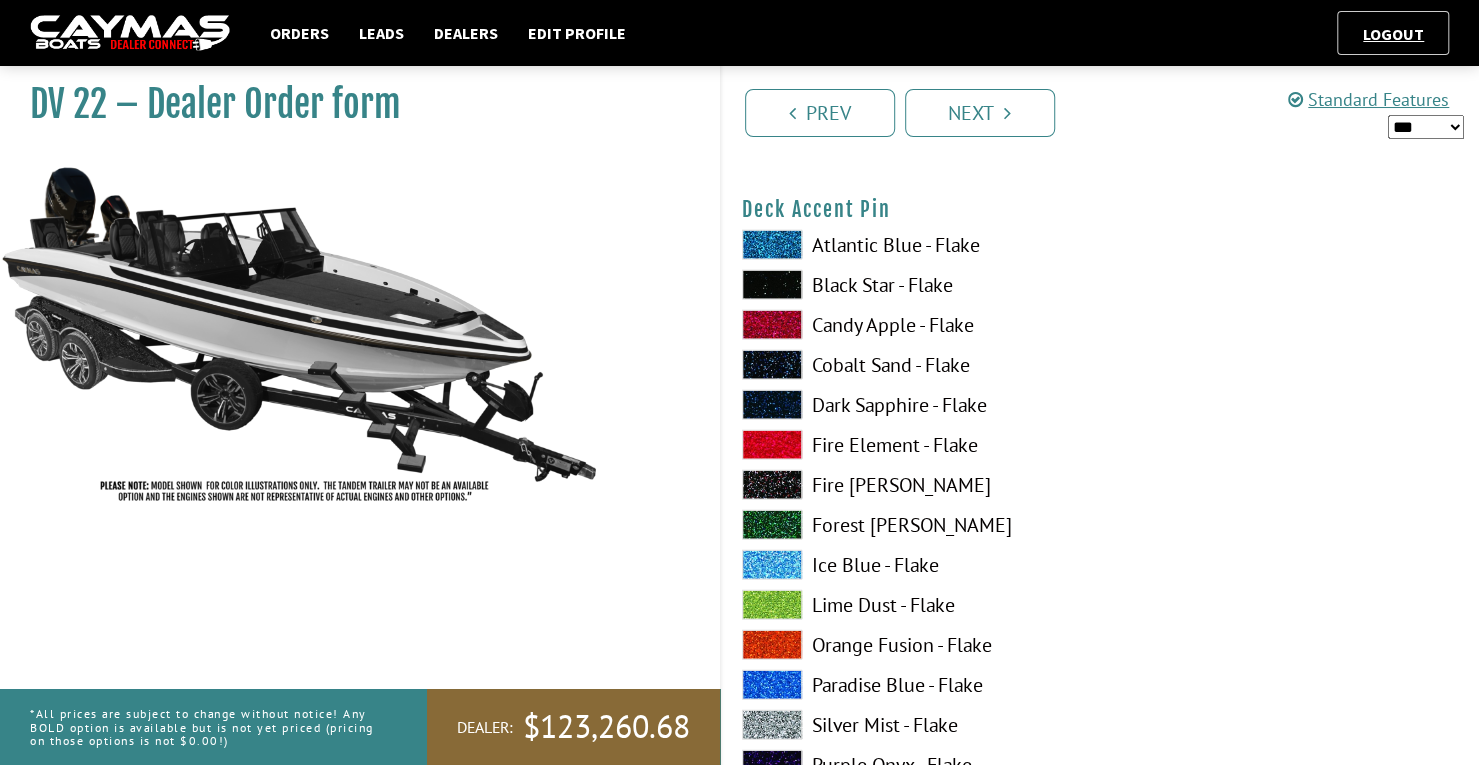 scroll, scrollTop: 2662, scrollLeft: 0, axis: vertical 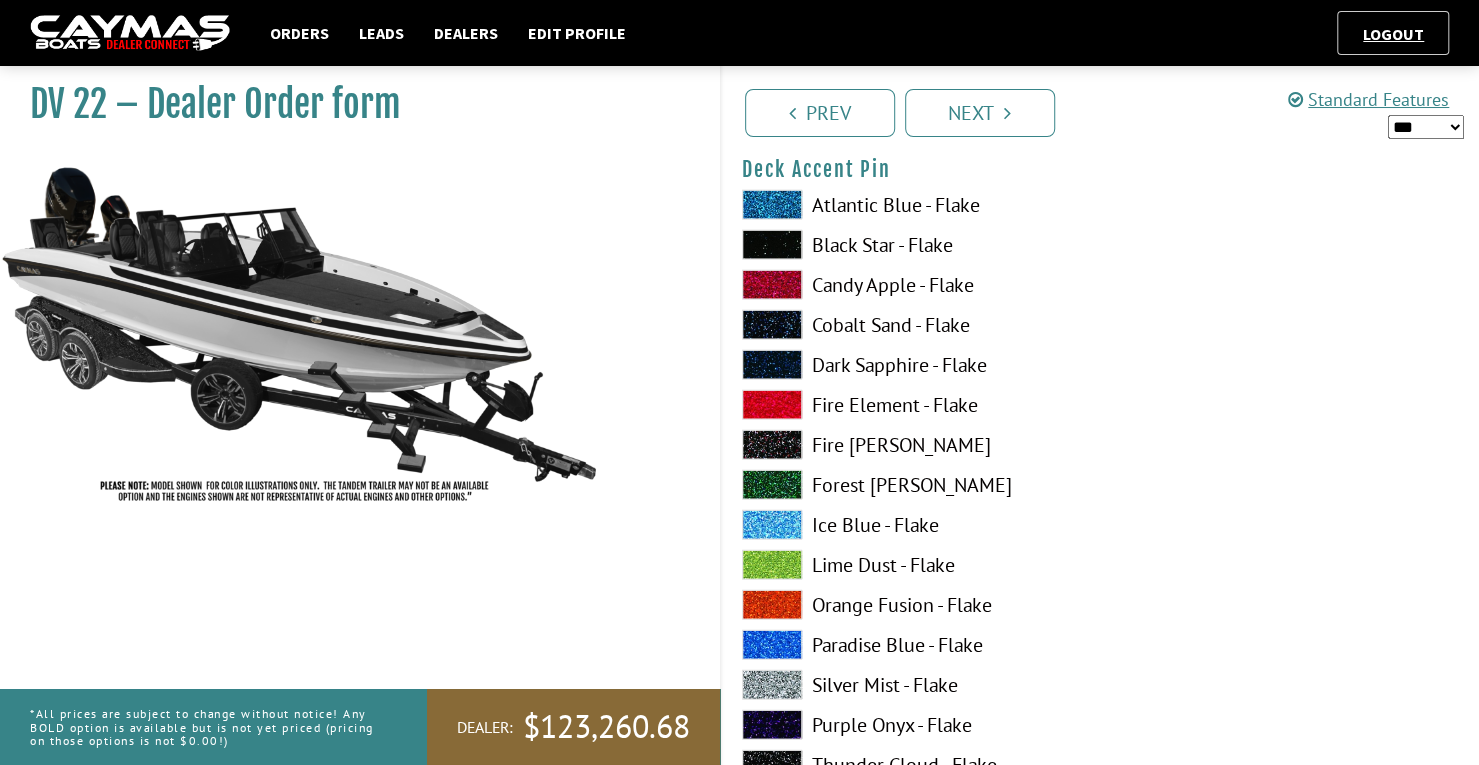 click at bounding box center [772, 285] 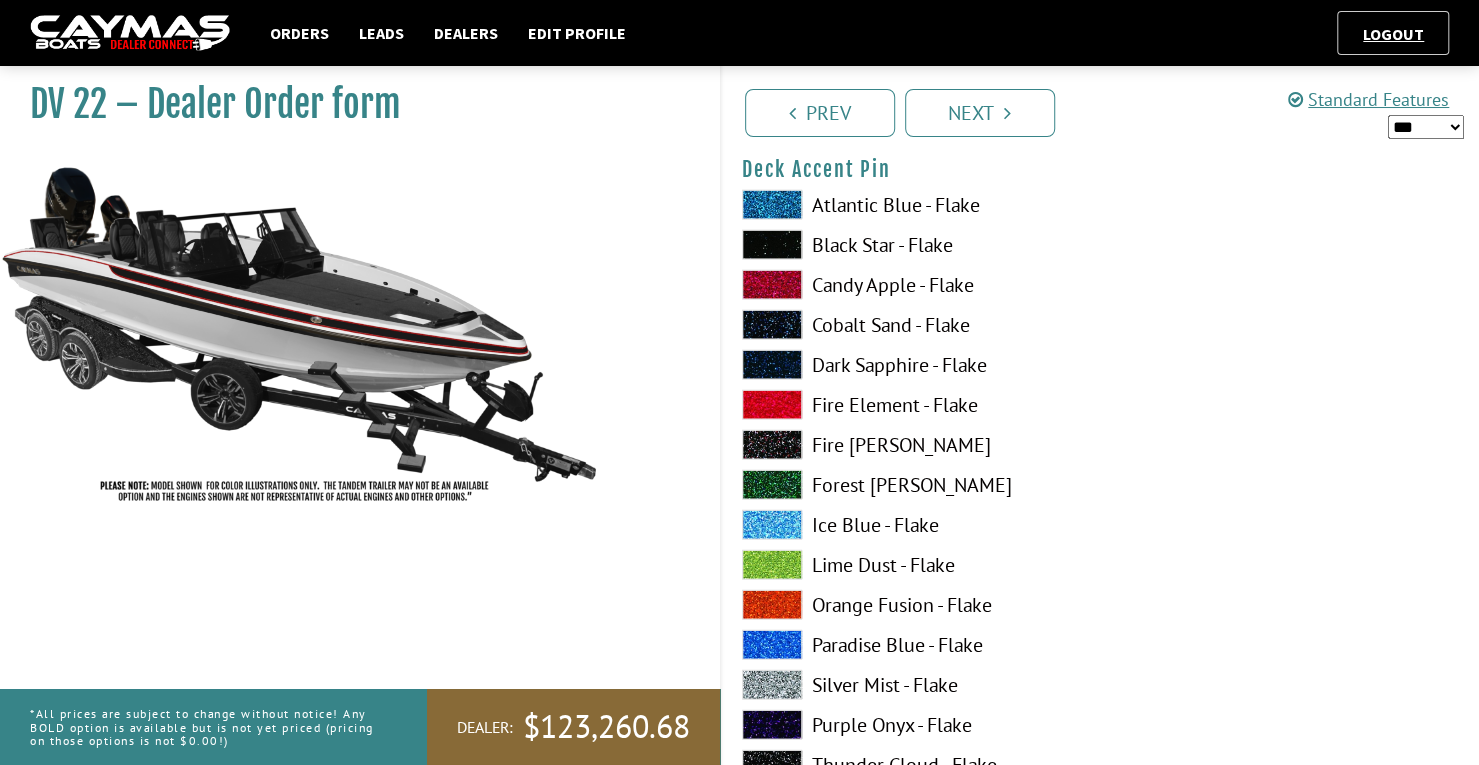 click at bounding box center (772, 285) 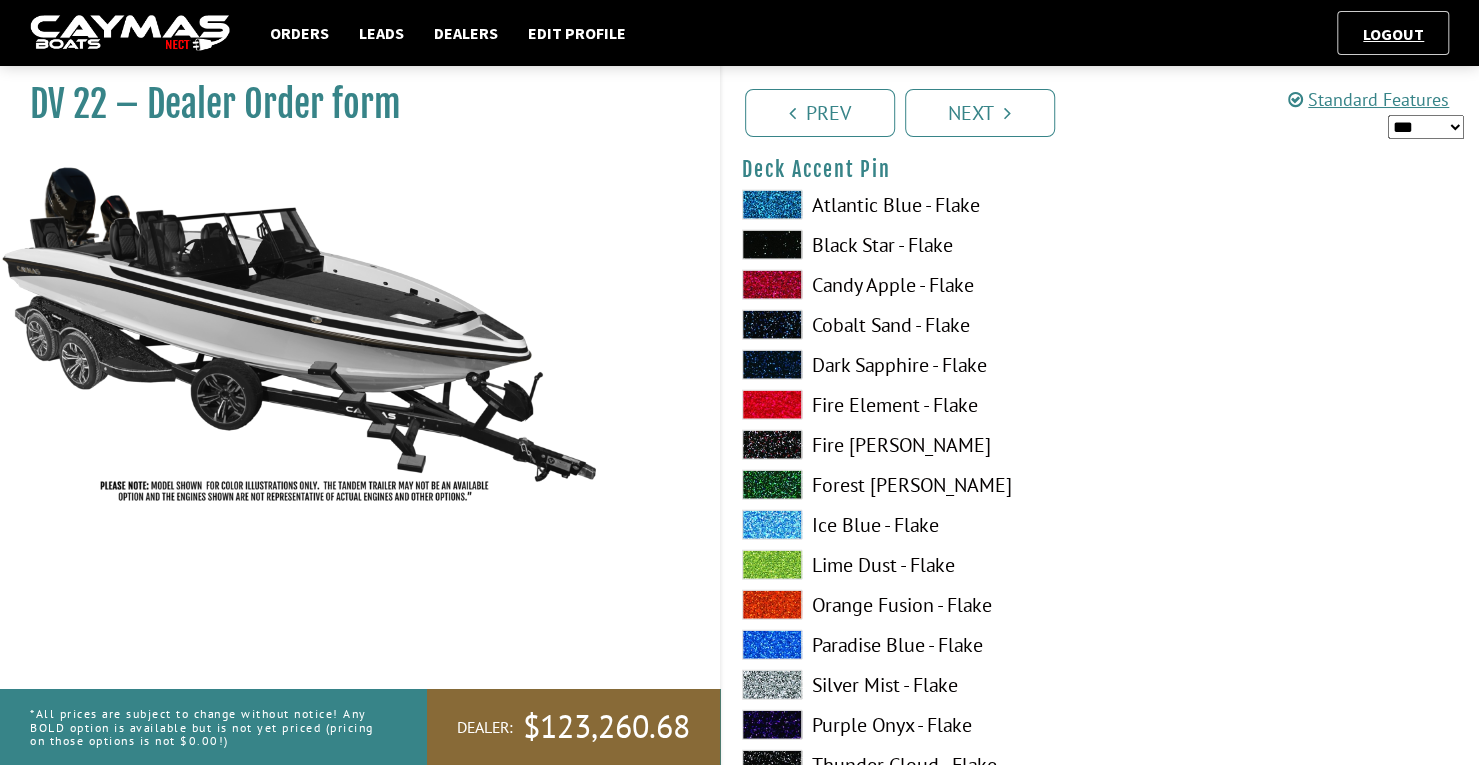 click at bounding box center [772, 605] 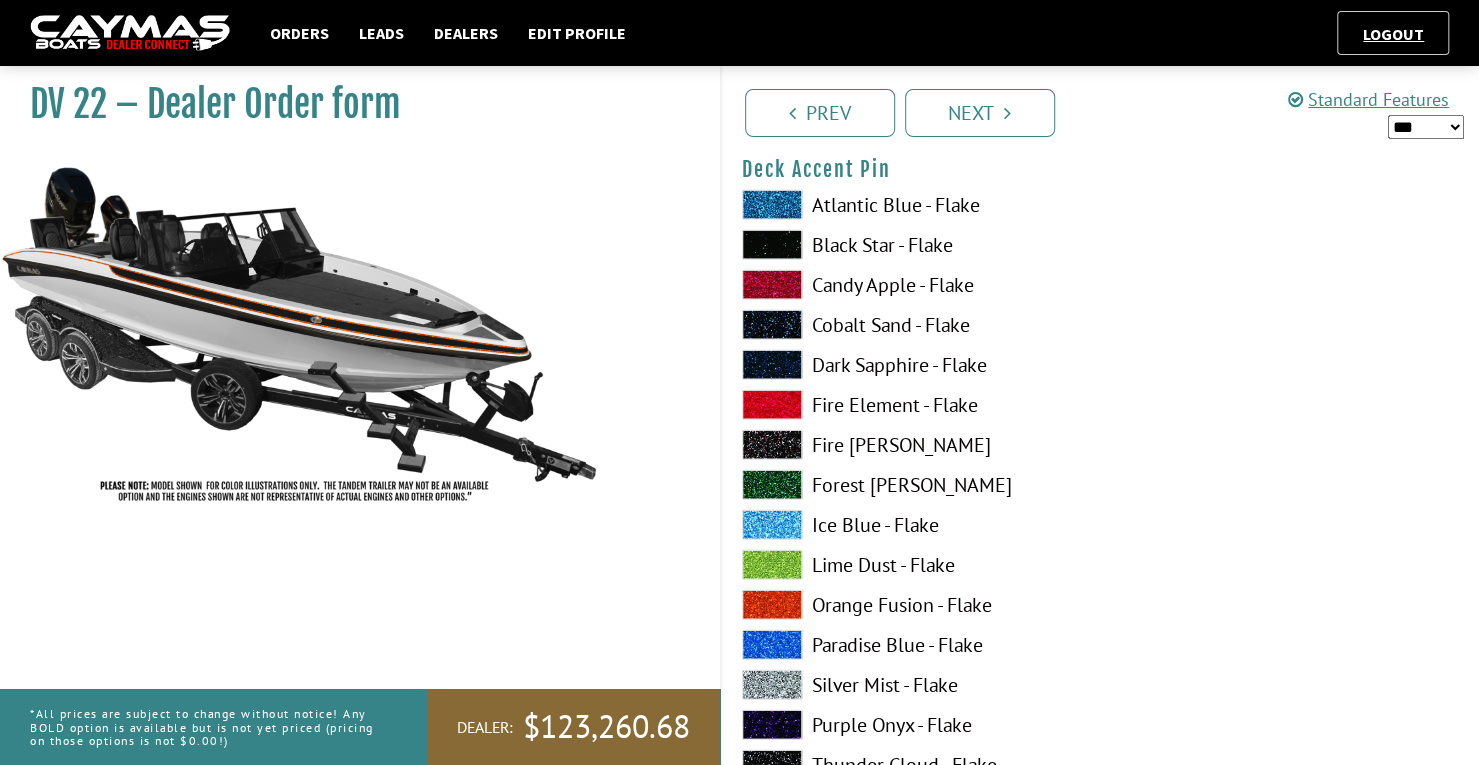 click at bounding box center (772, 605) 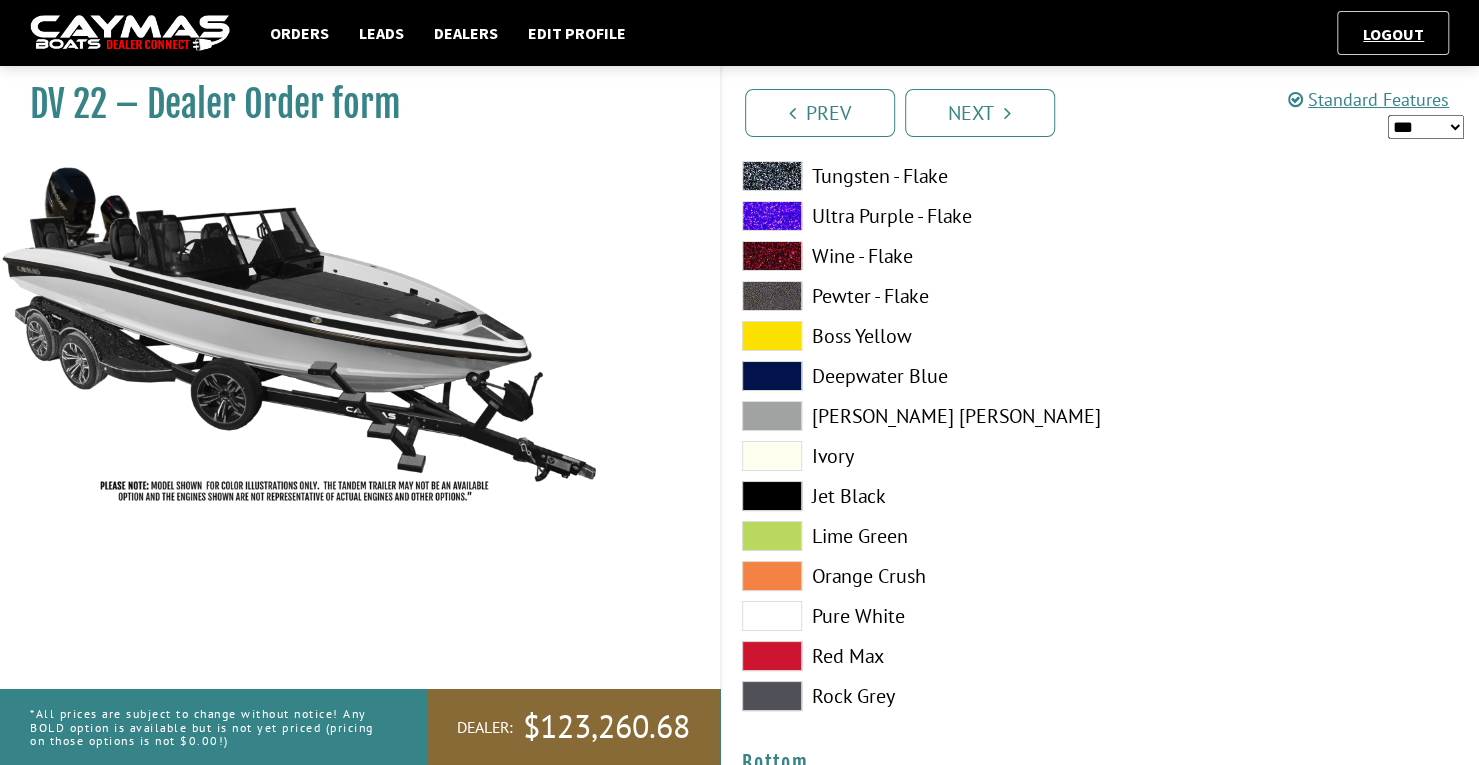 scroll, scrollTop: 4133, scrollLeft: 0, axis: vertical 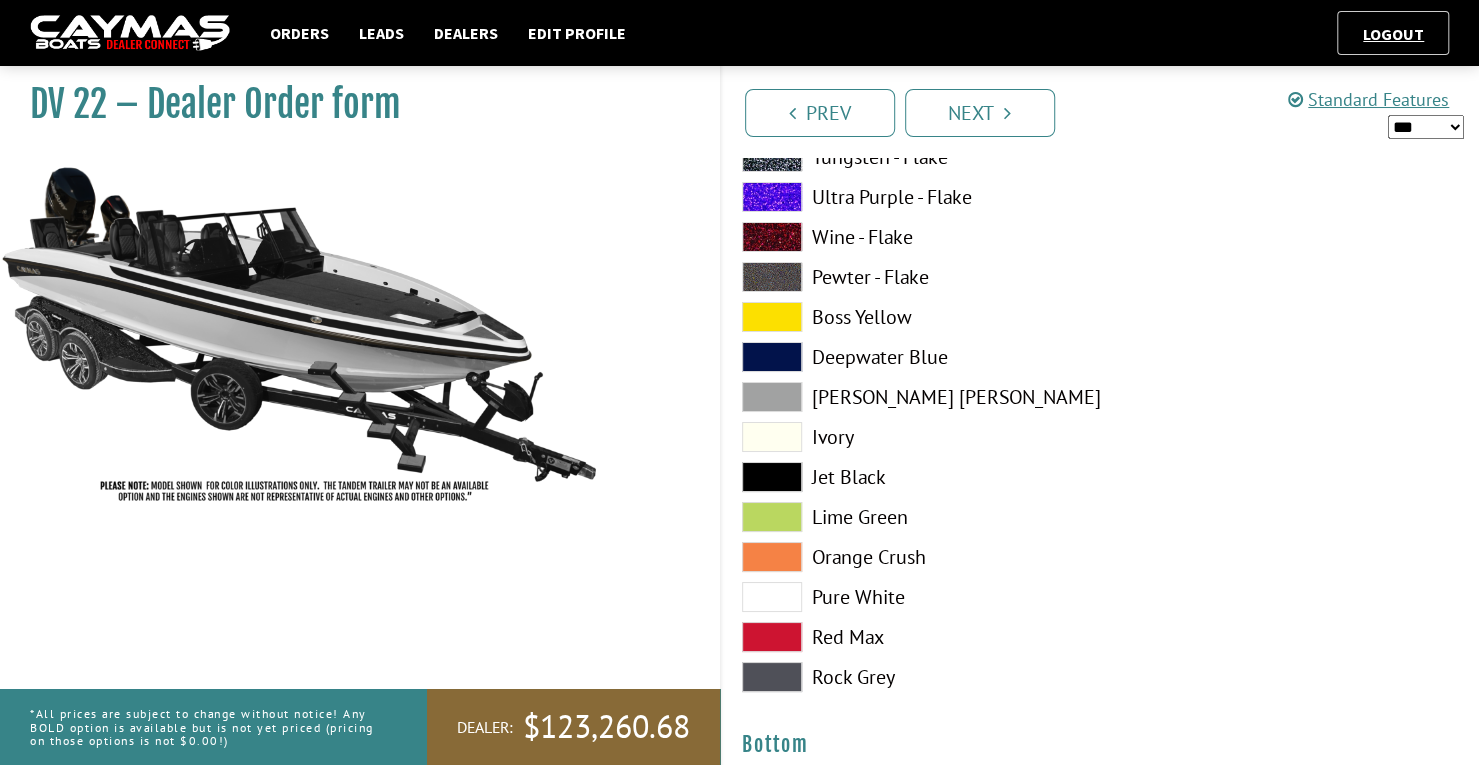 click at bounding box center (772, 597) 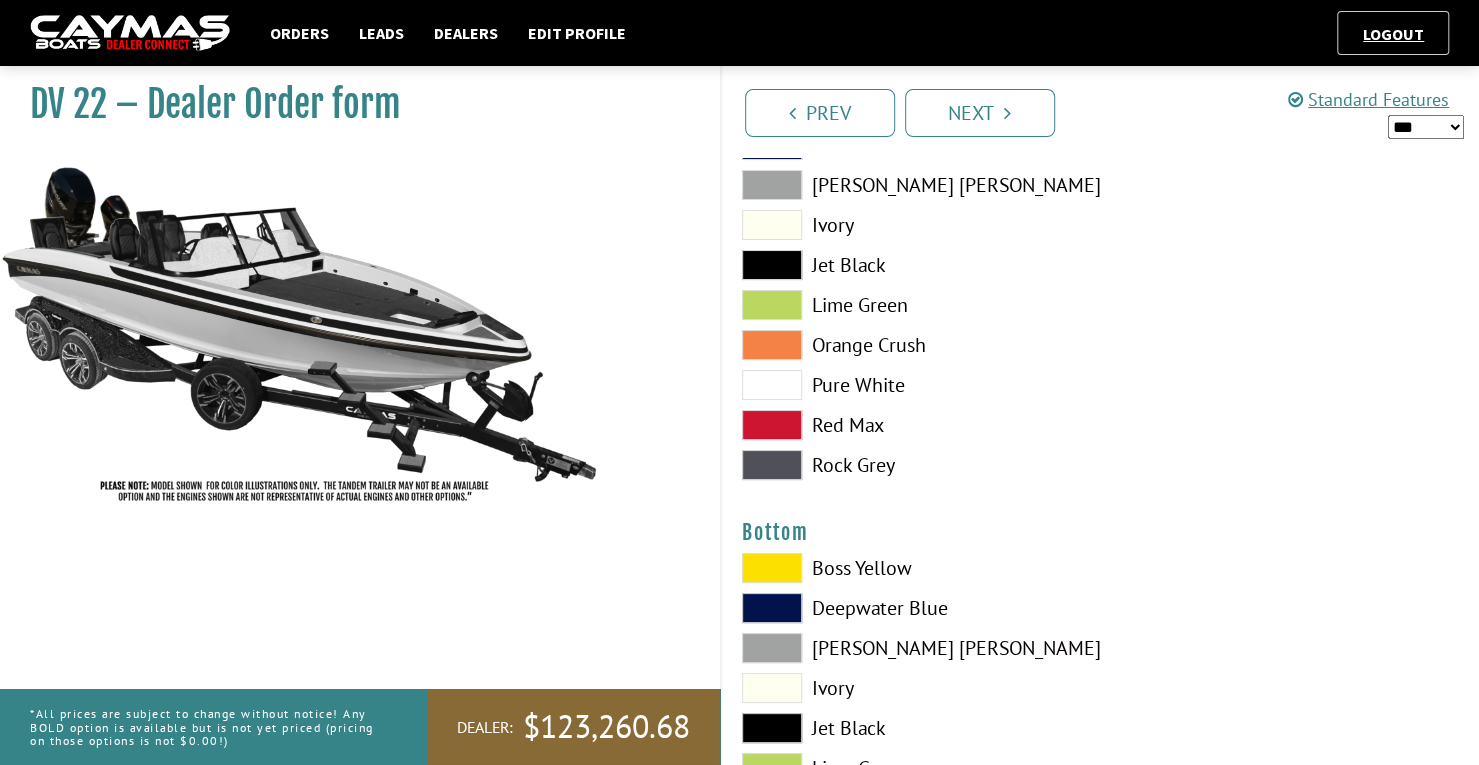 scroll, scrollTop: 4424, scrollLeft: 0, axis: vertical 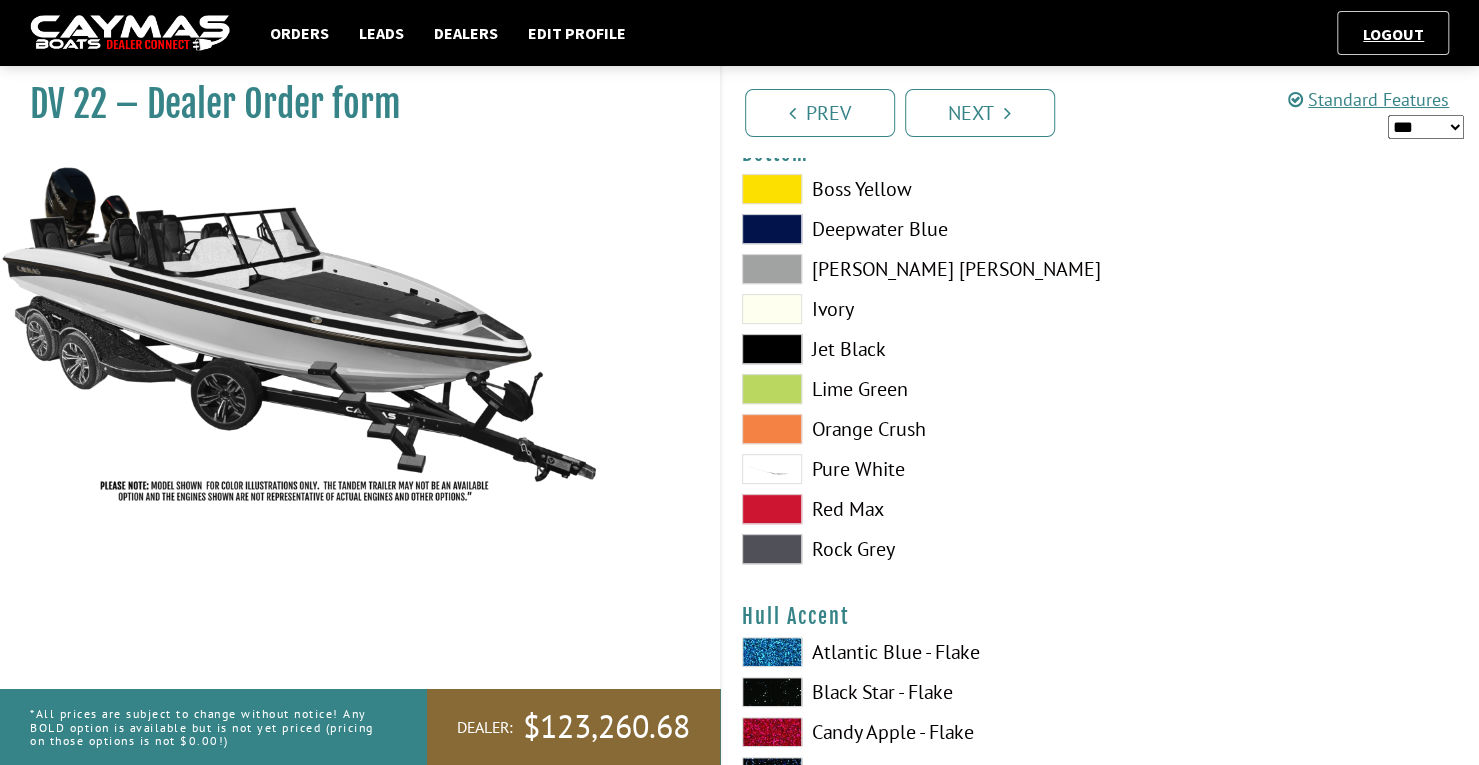 click on "Boss Yellow
Deepwater Blue
Dove [PERSON_NAME]
Jet Black
[GEOGRAPHIC_DATA]" at bounding box center (911, 374) 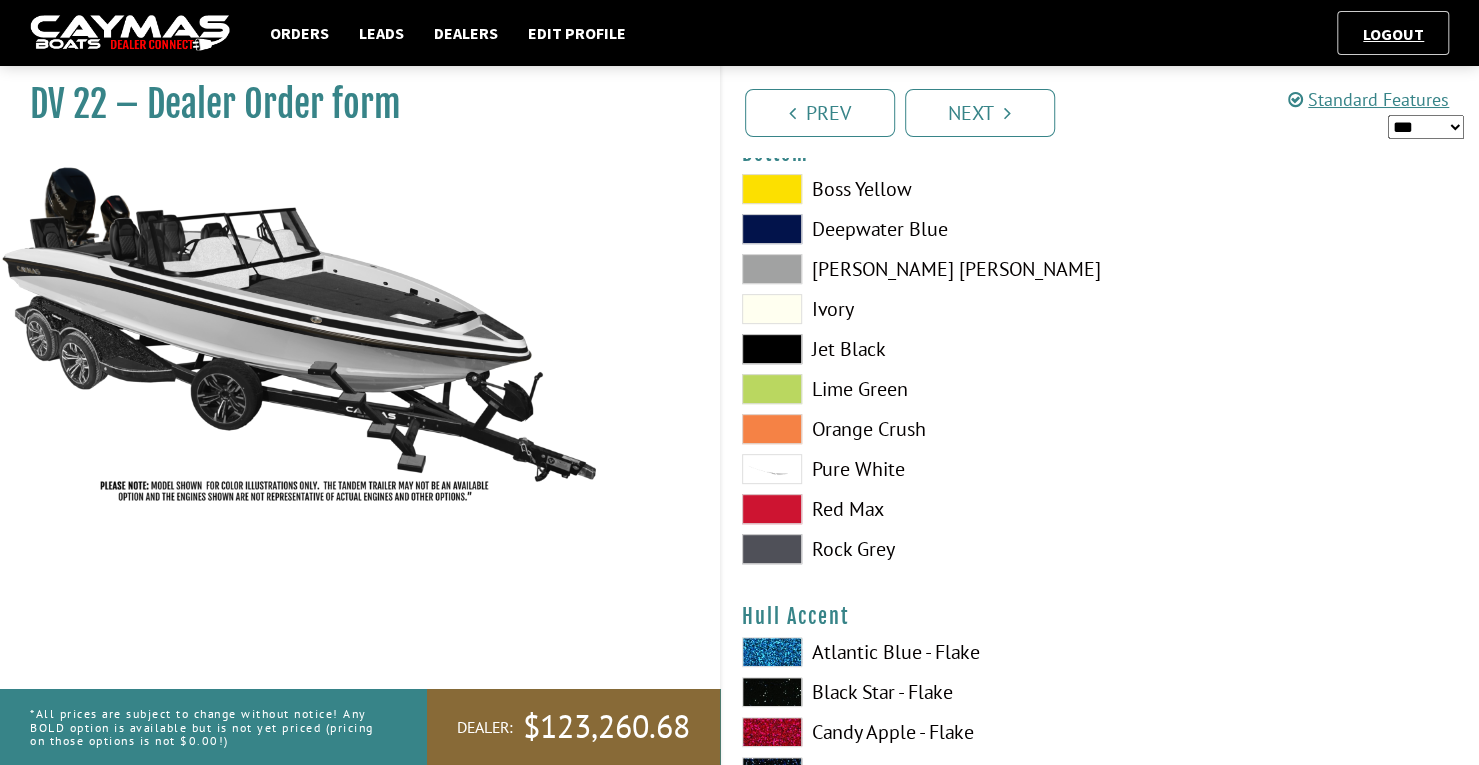 click at bounding box center [772, 389] 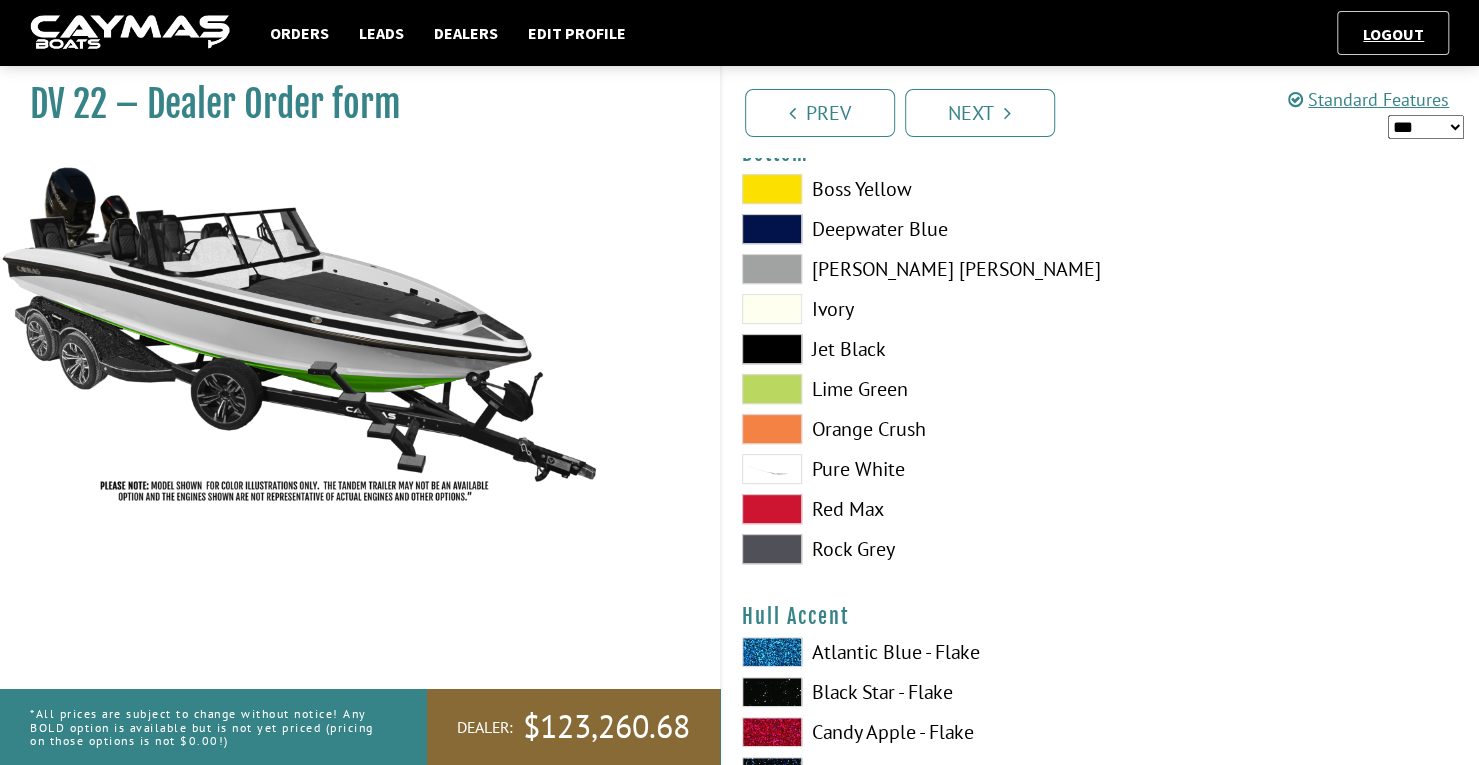 click at bounding box center (772, 389) 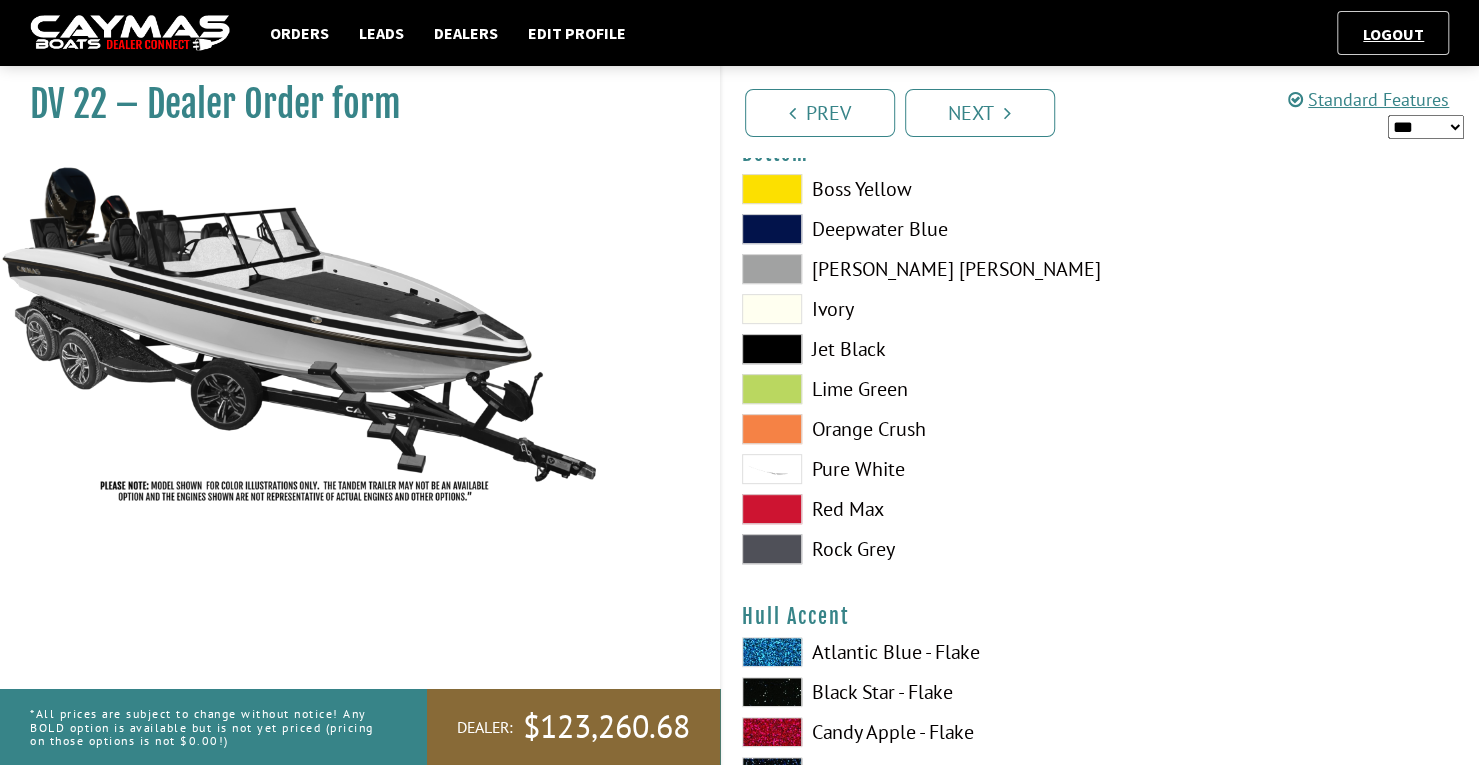 click at bounding box center [772, 349] 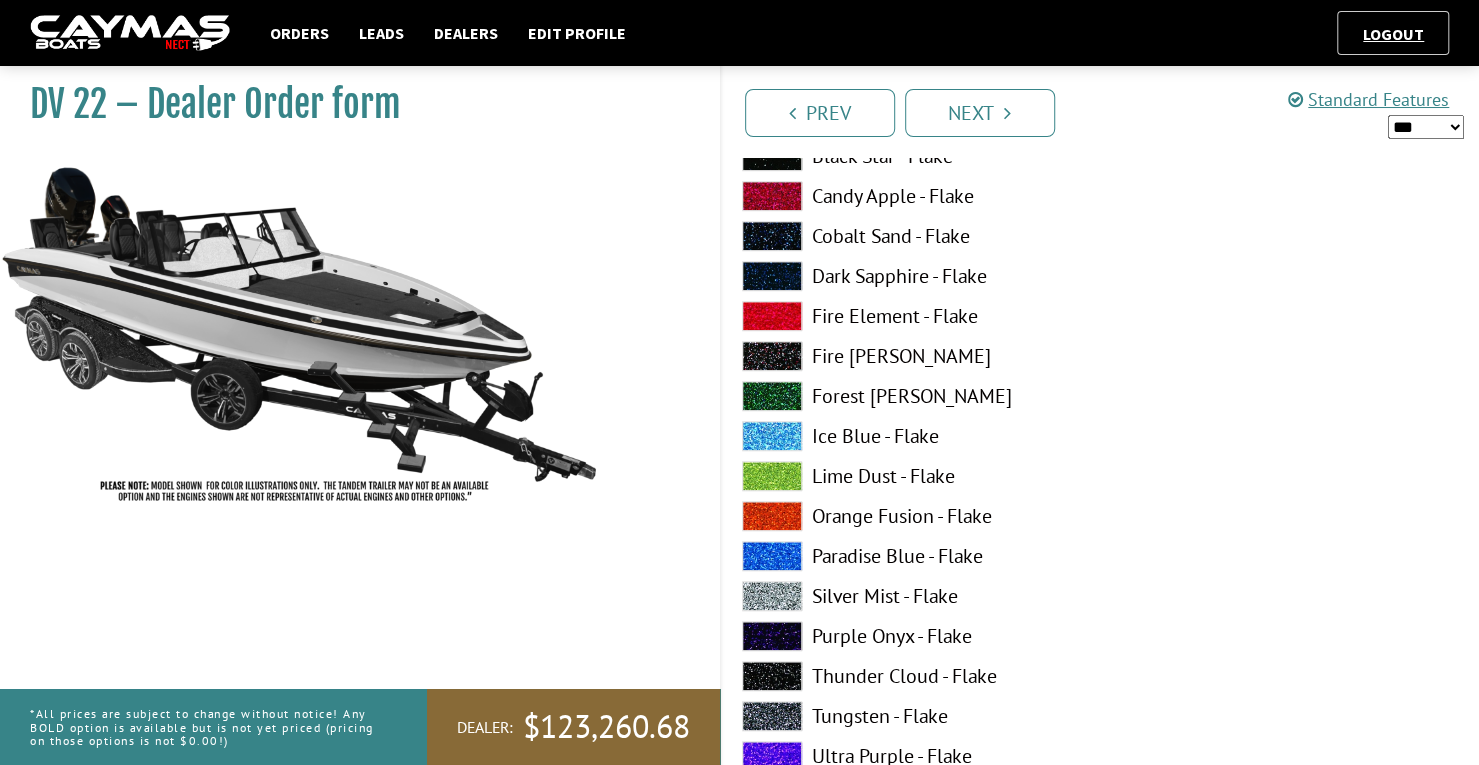 scroll, scrollTop: 5320, scrollLeft: 0, axis: vertical 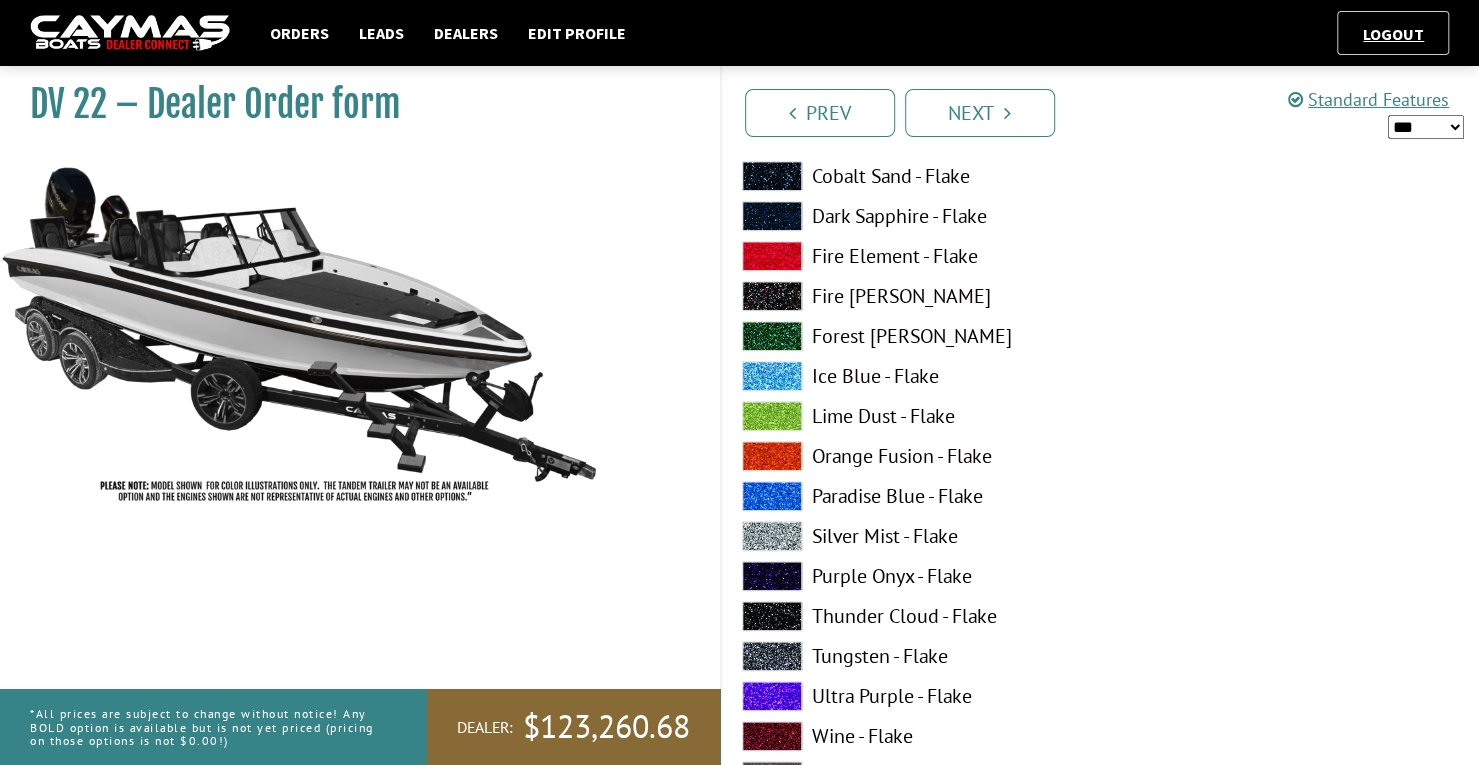 click at bounding box center (772, 416) 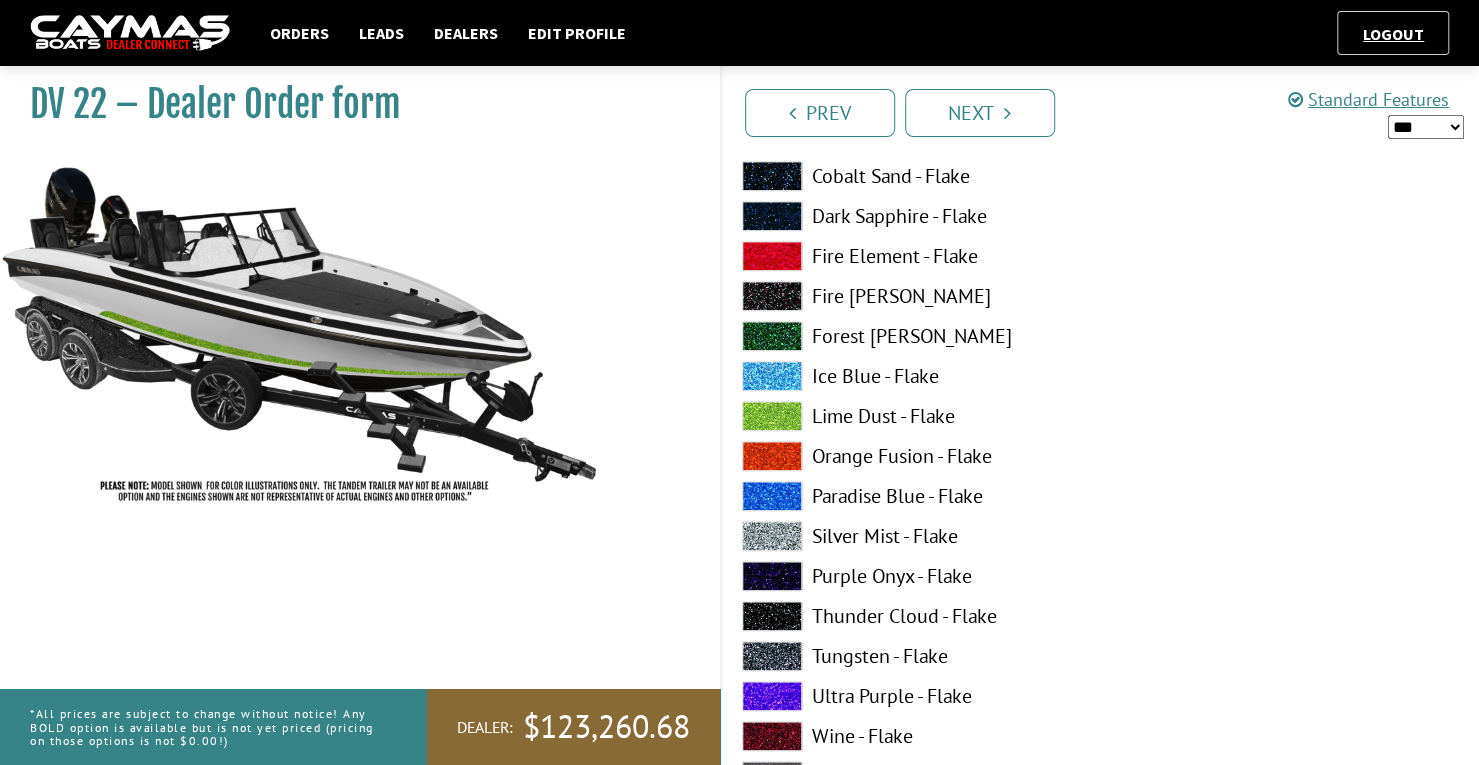 click at bounding box center (772, 416) 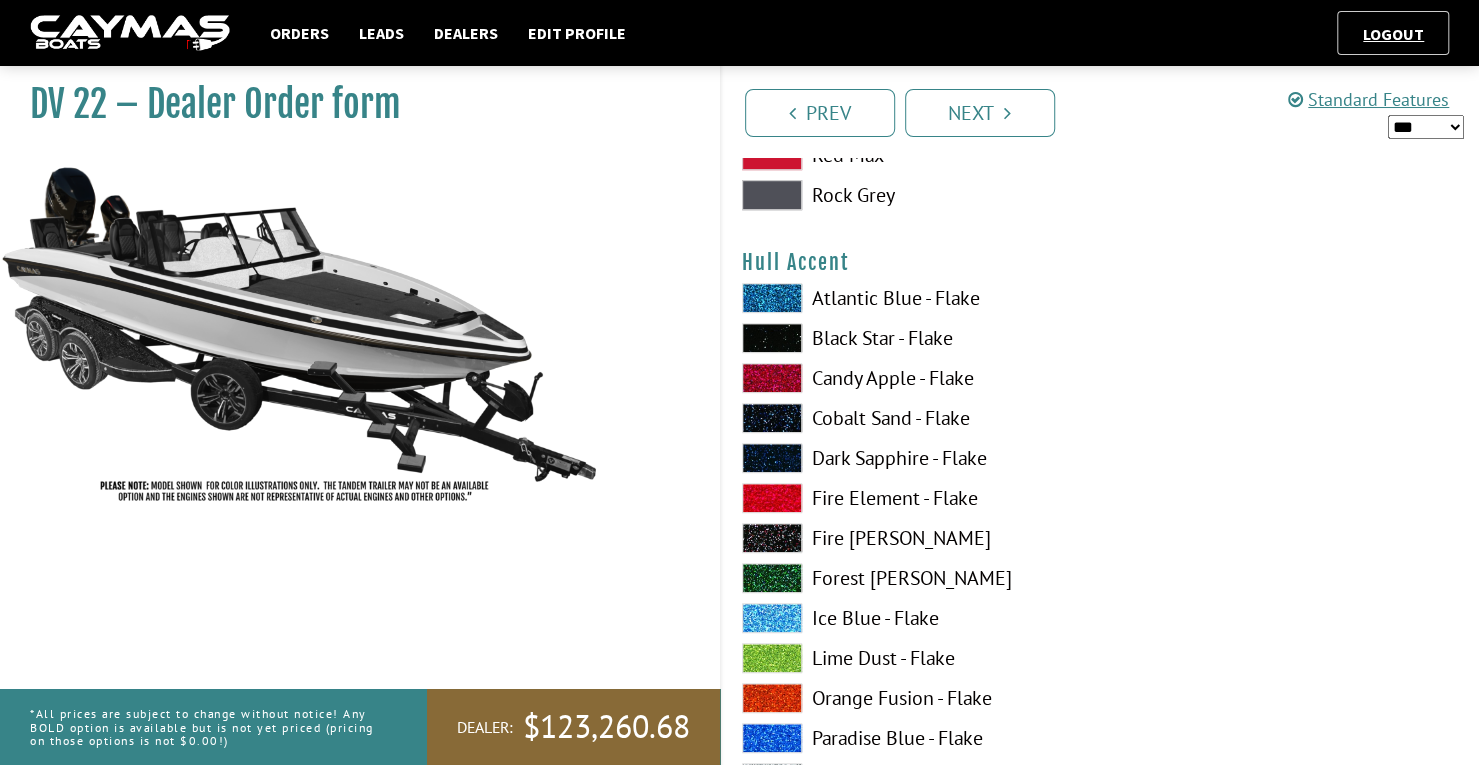 scroll, scrollTop: 5068, scrollLeft: 0, axis: vertical 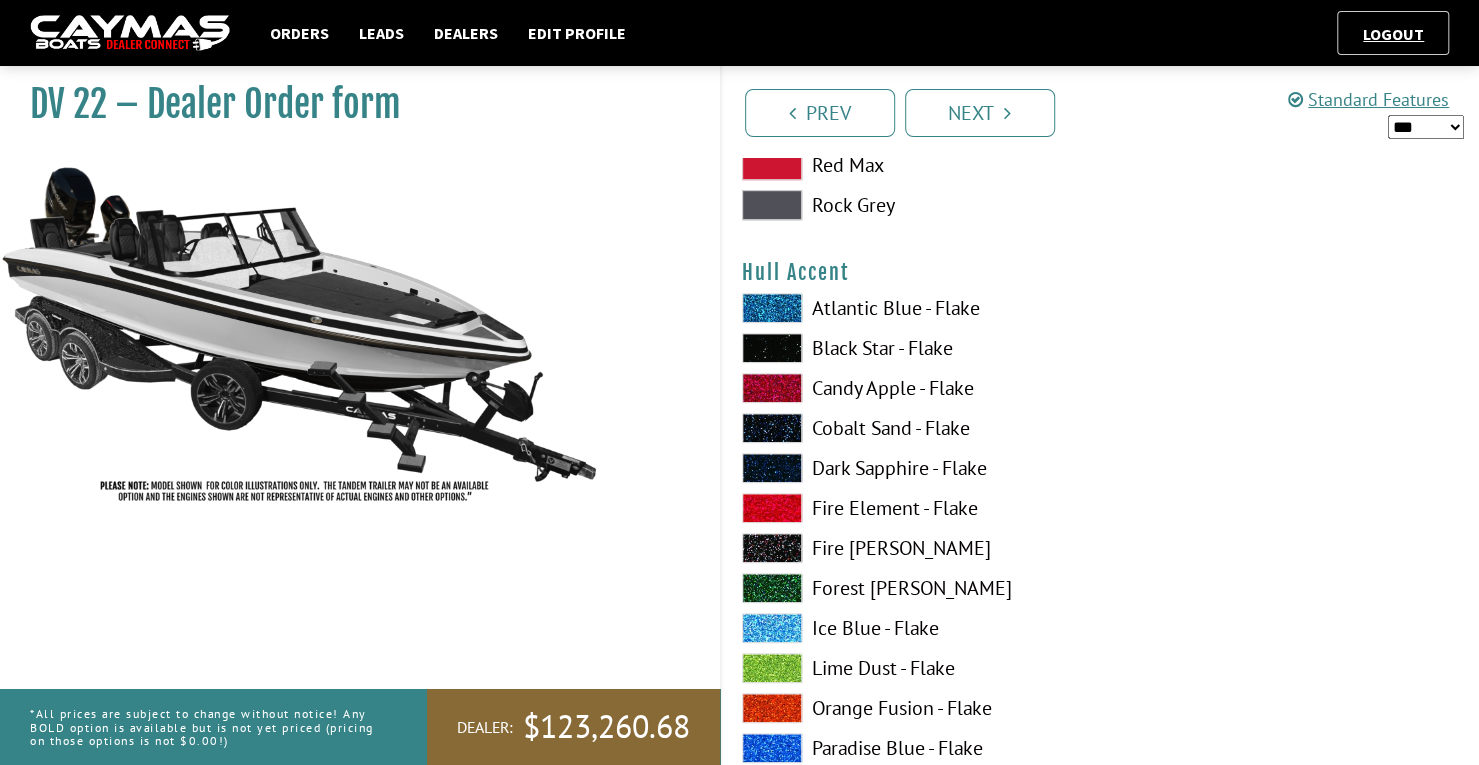 click at bounding box center [772, 348] 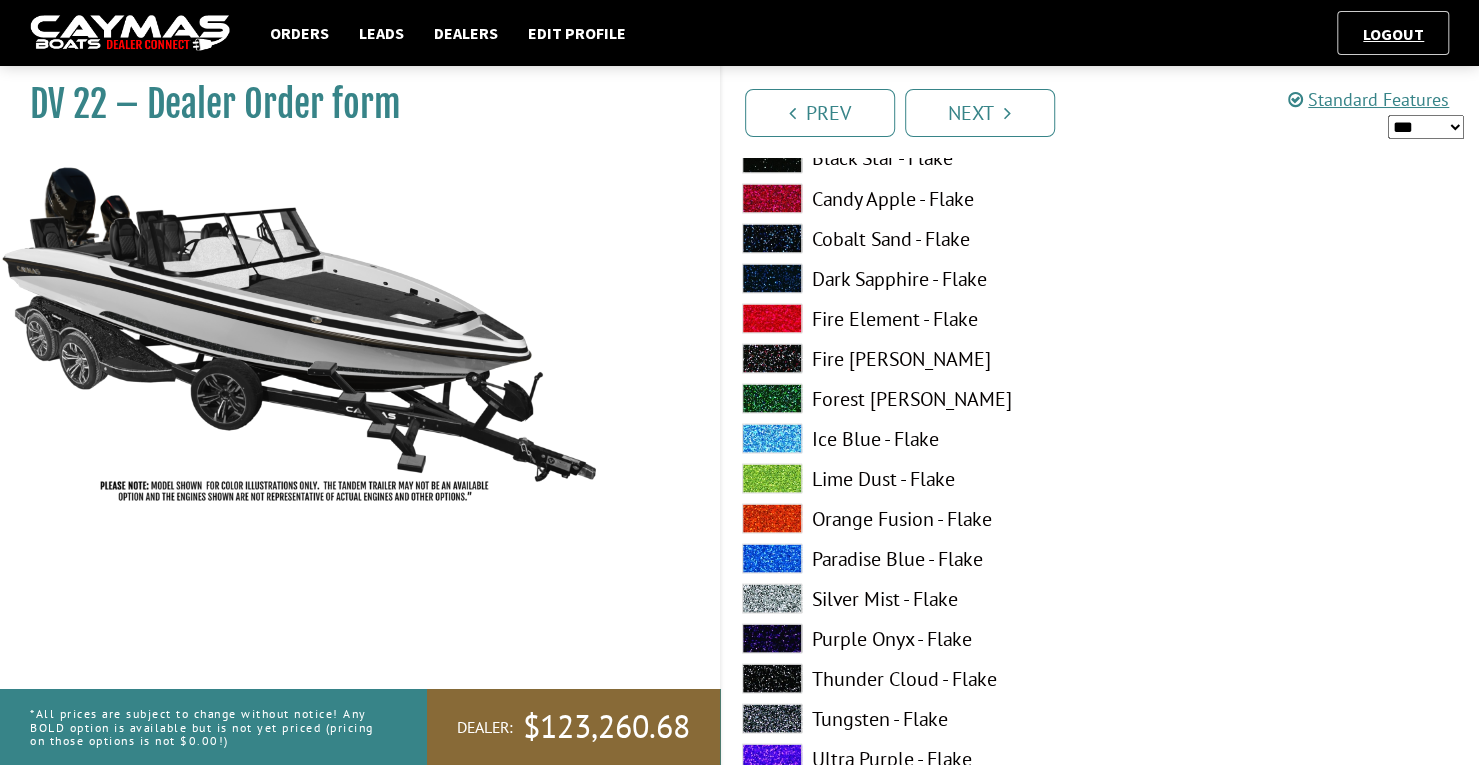 scroll, scrollTop: 6501, scrollLeft: 0, axis: vertical 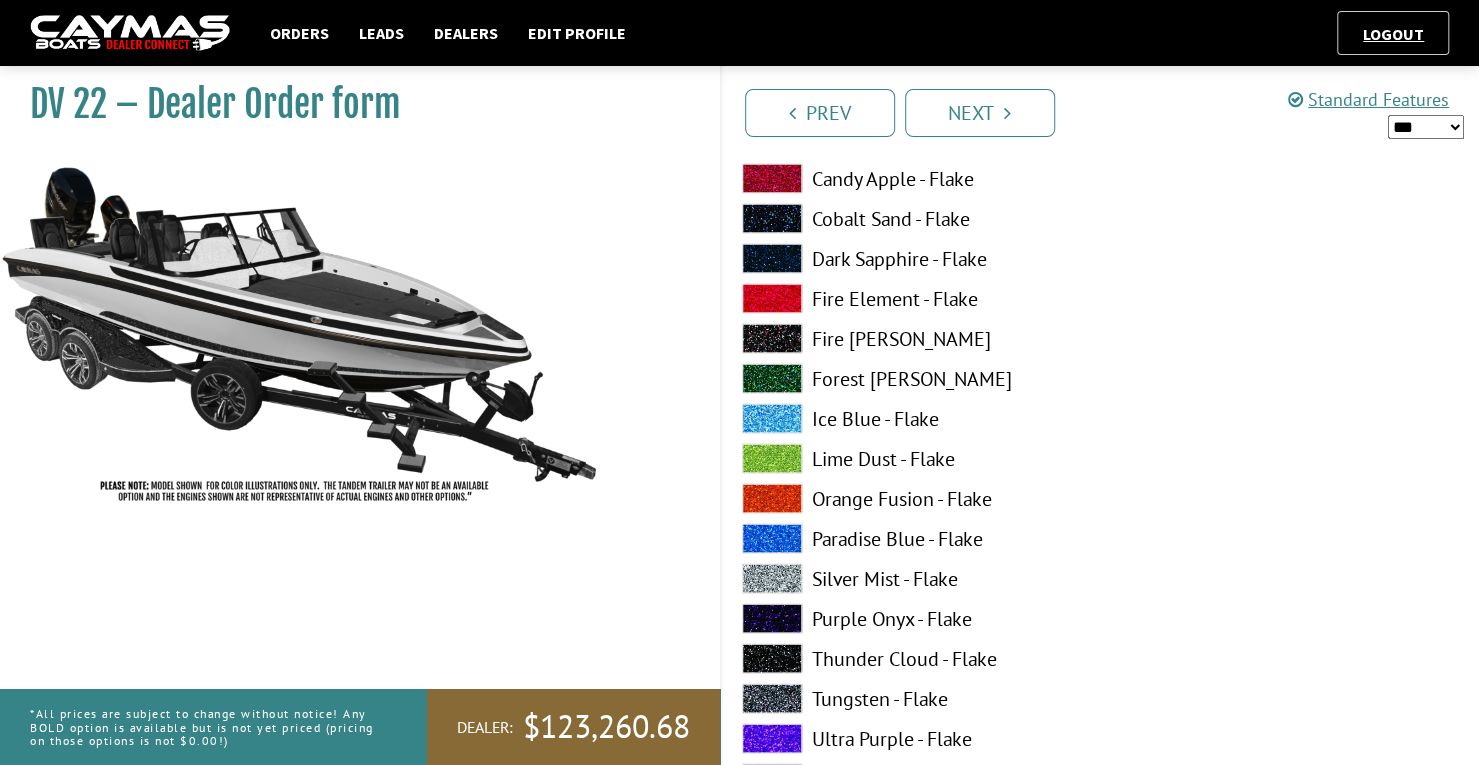 click at bounding box center (772, 698) 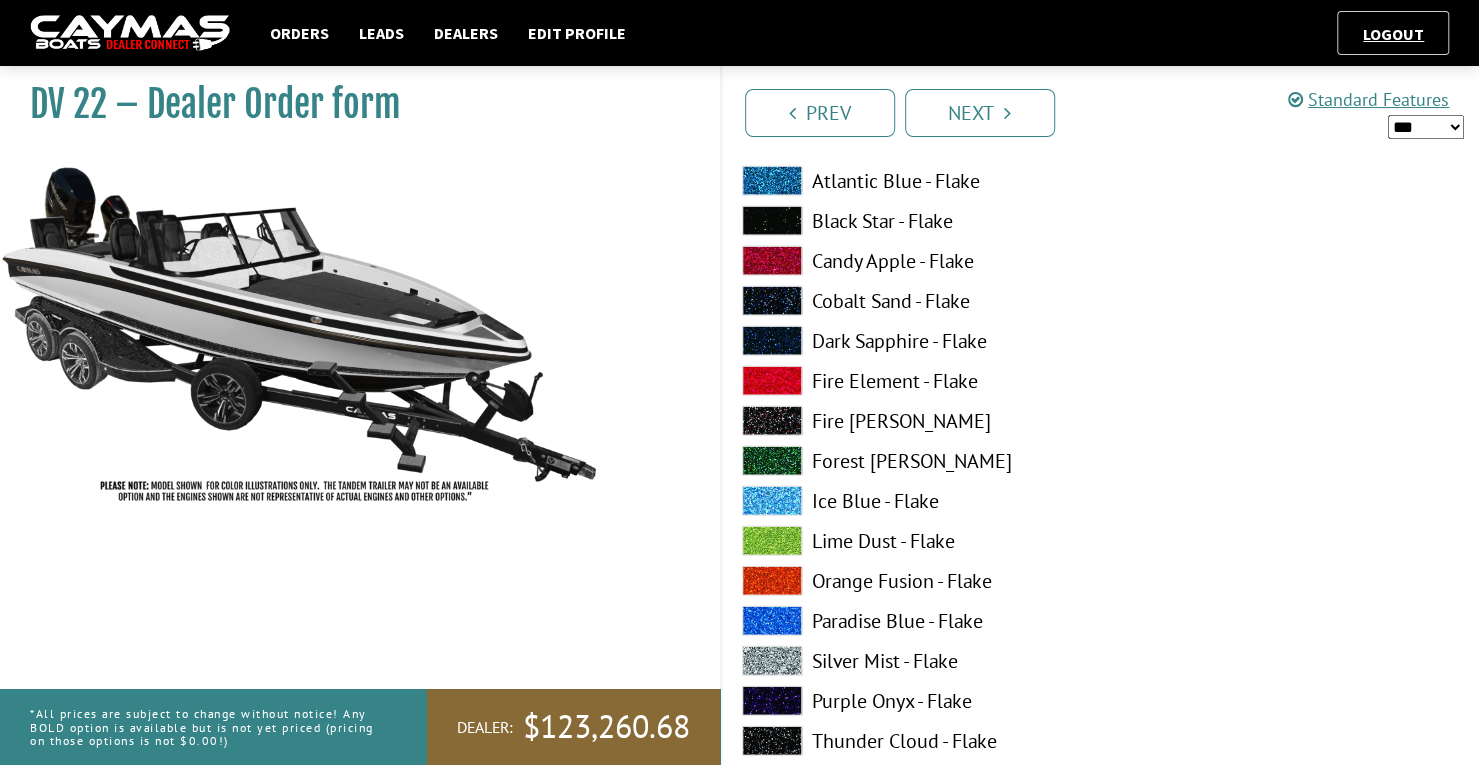 scroll, scrollTop: 2765, scrollLeft: 0, axis: vertical 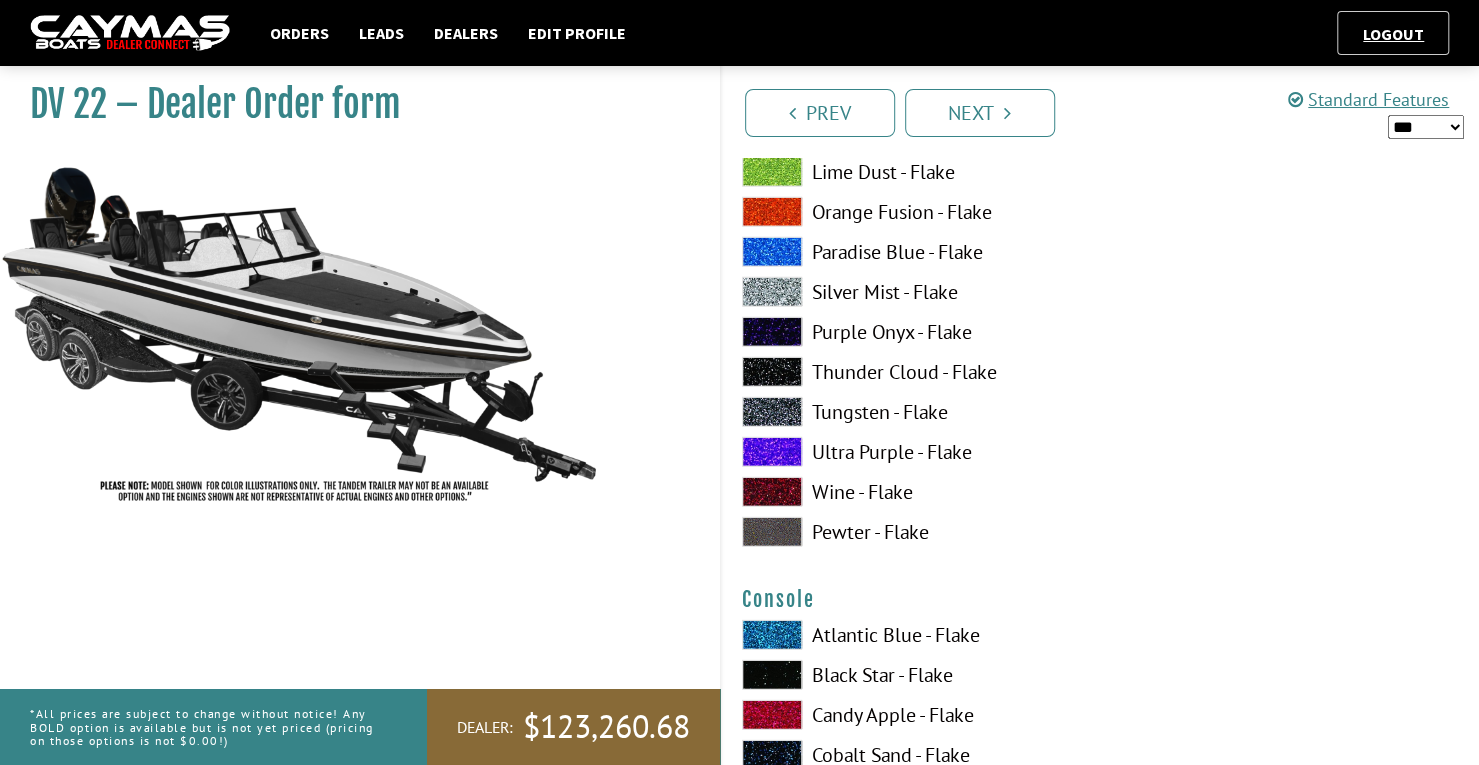 click at bounding box center [772, 412] 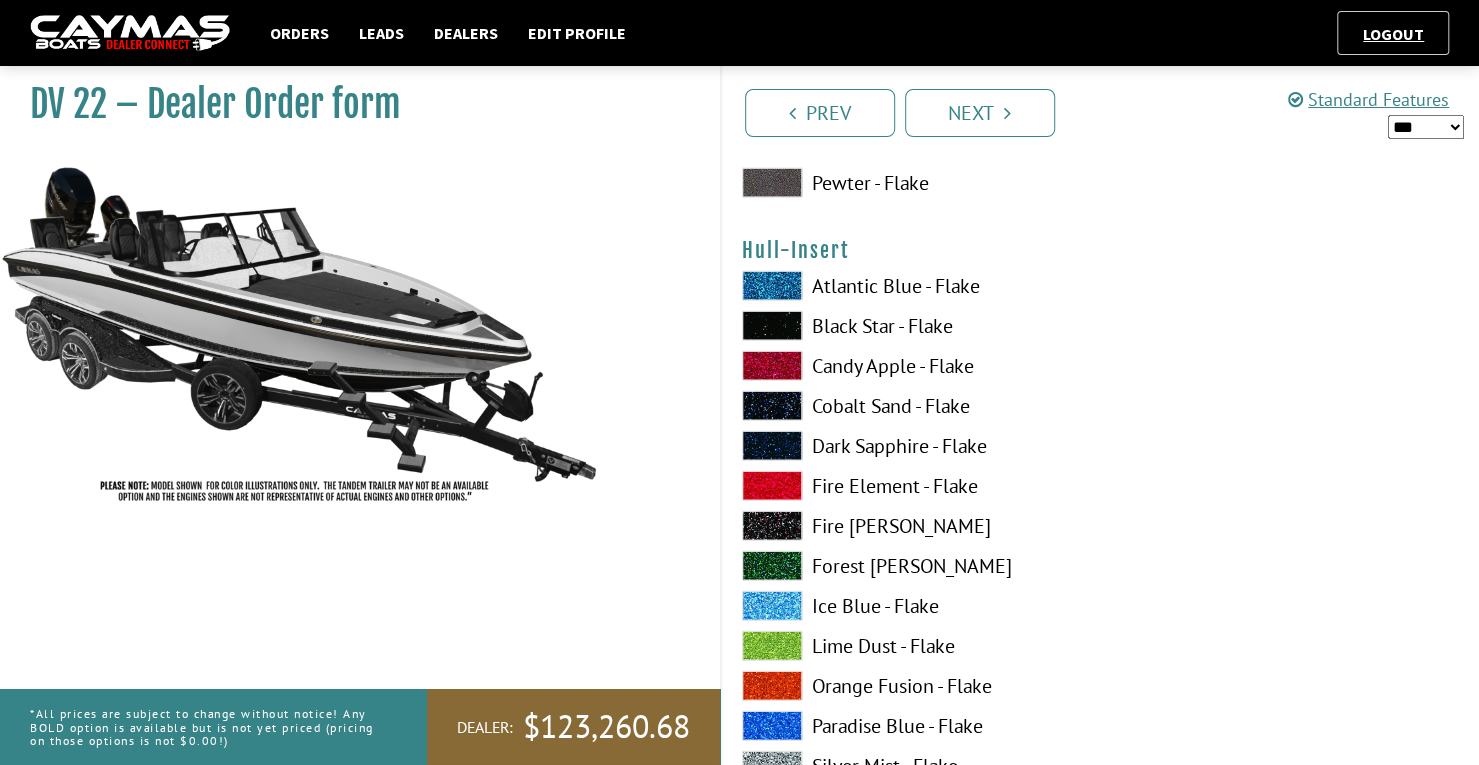 scroll, scrollTop: 7155, scrollLeft: 0, axis: vertical 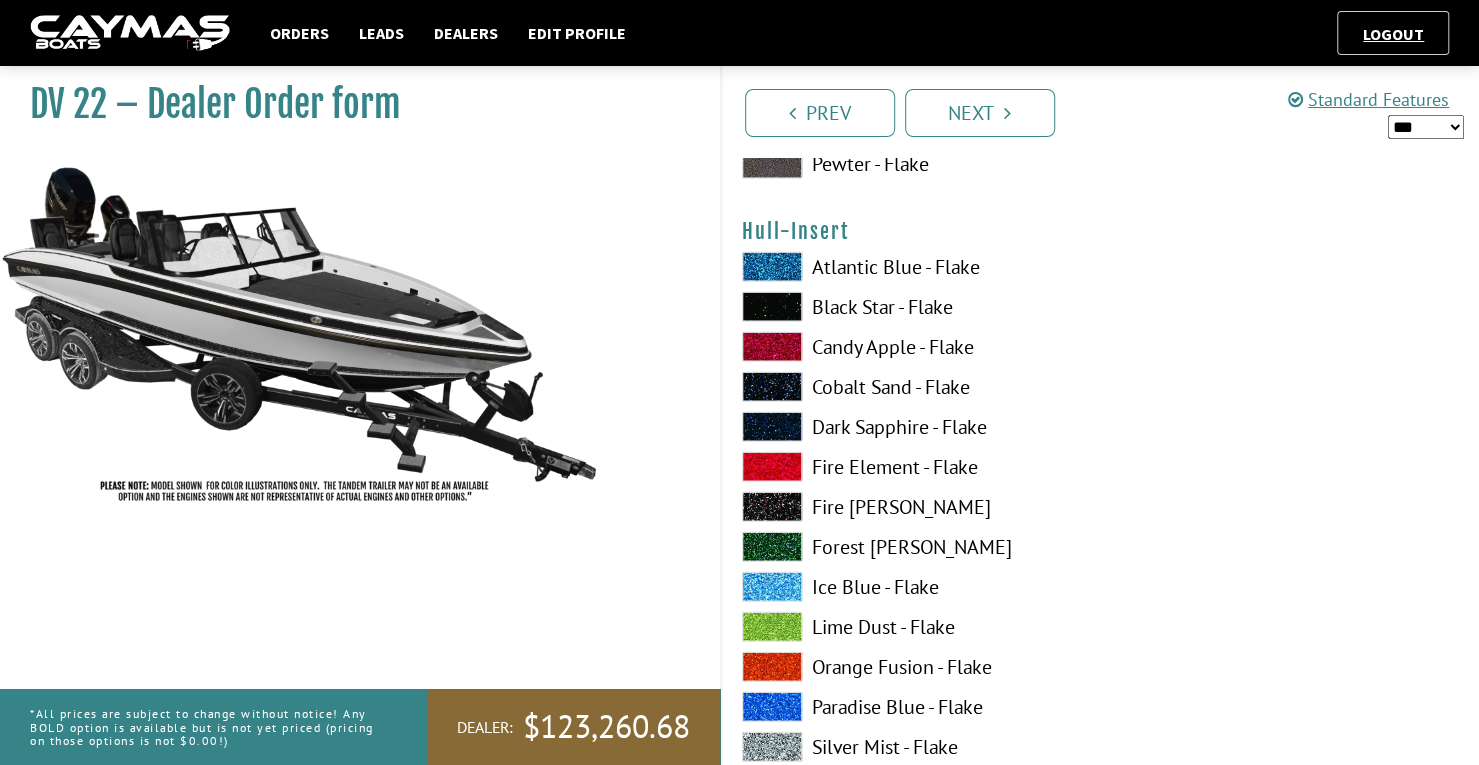 click at bounding box center [772, 347] 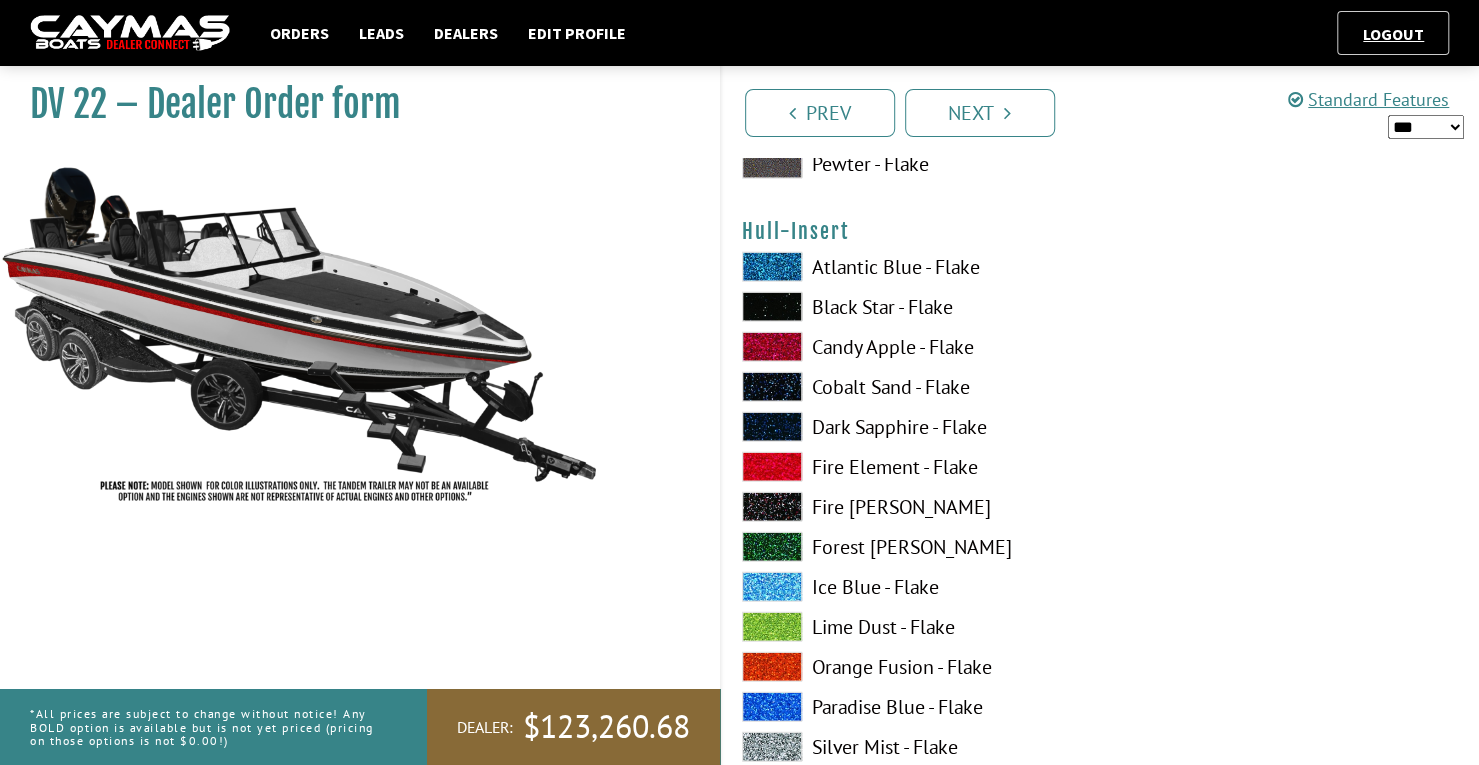 click at bounding box center [772, 347] 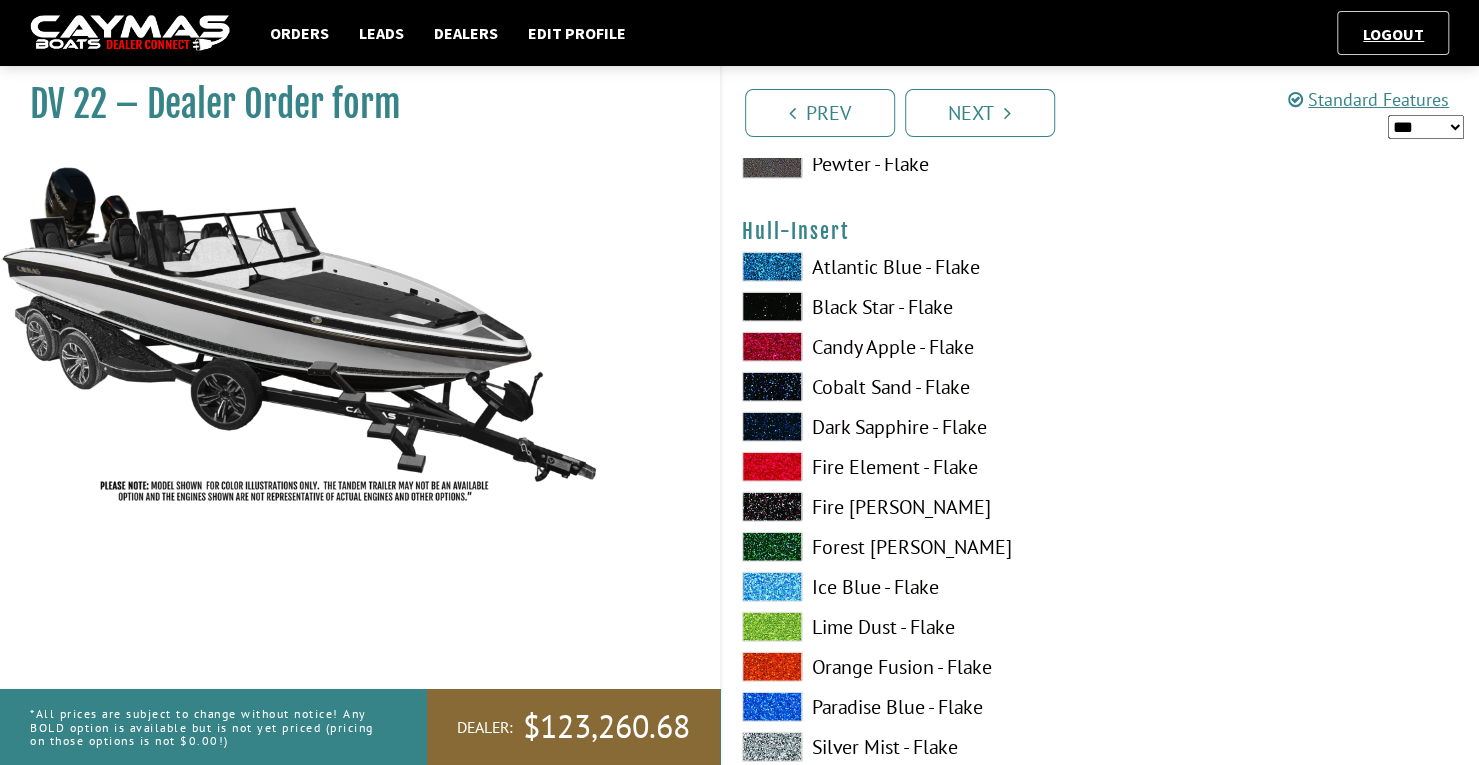 click at bounding box center (772, 307) 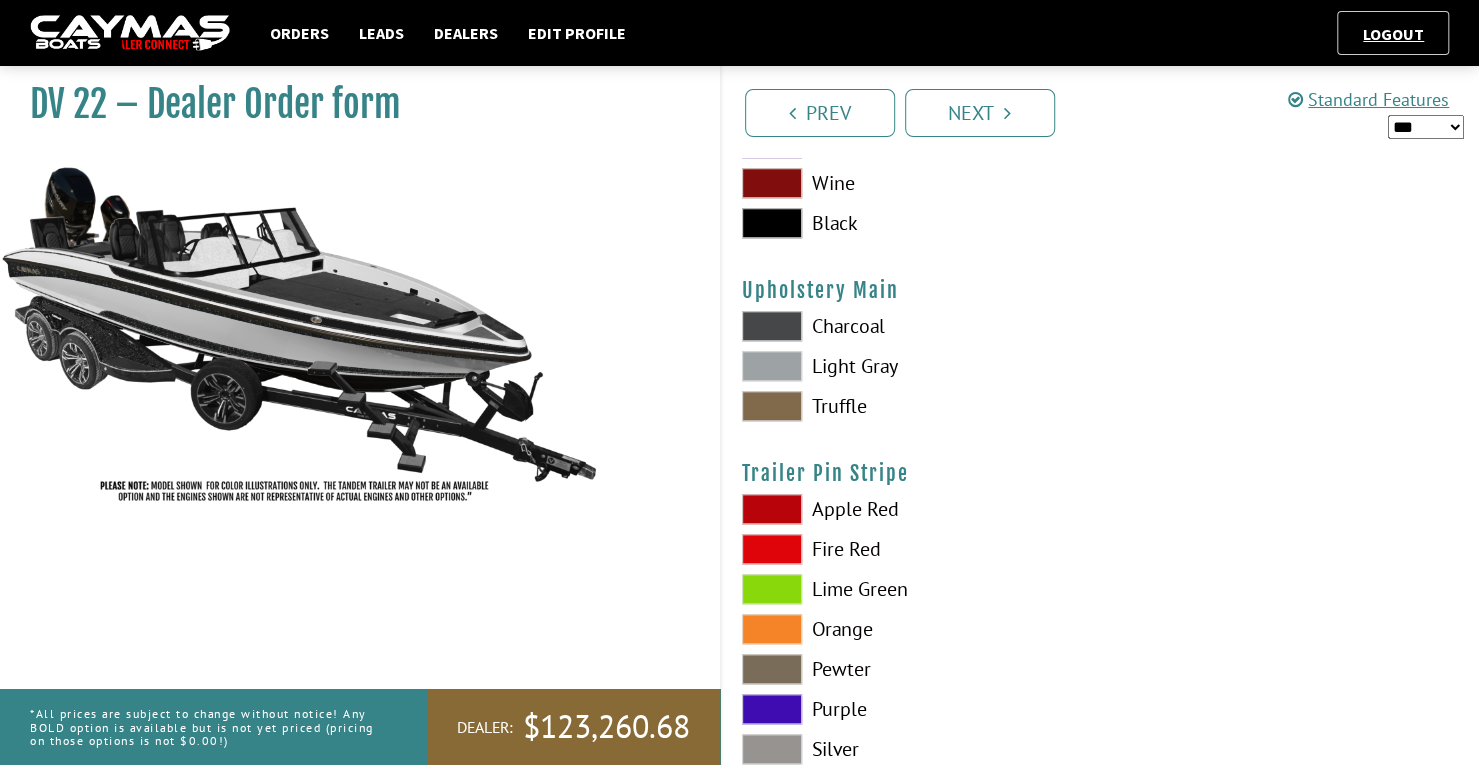 scroll, scrollTop: 10001, scrollLeft: 0, axis: vertical 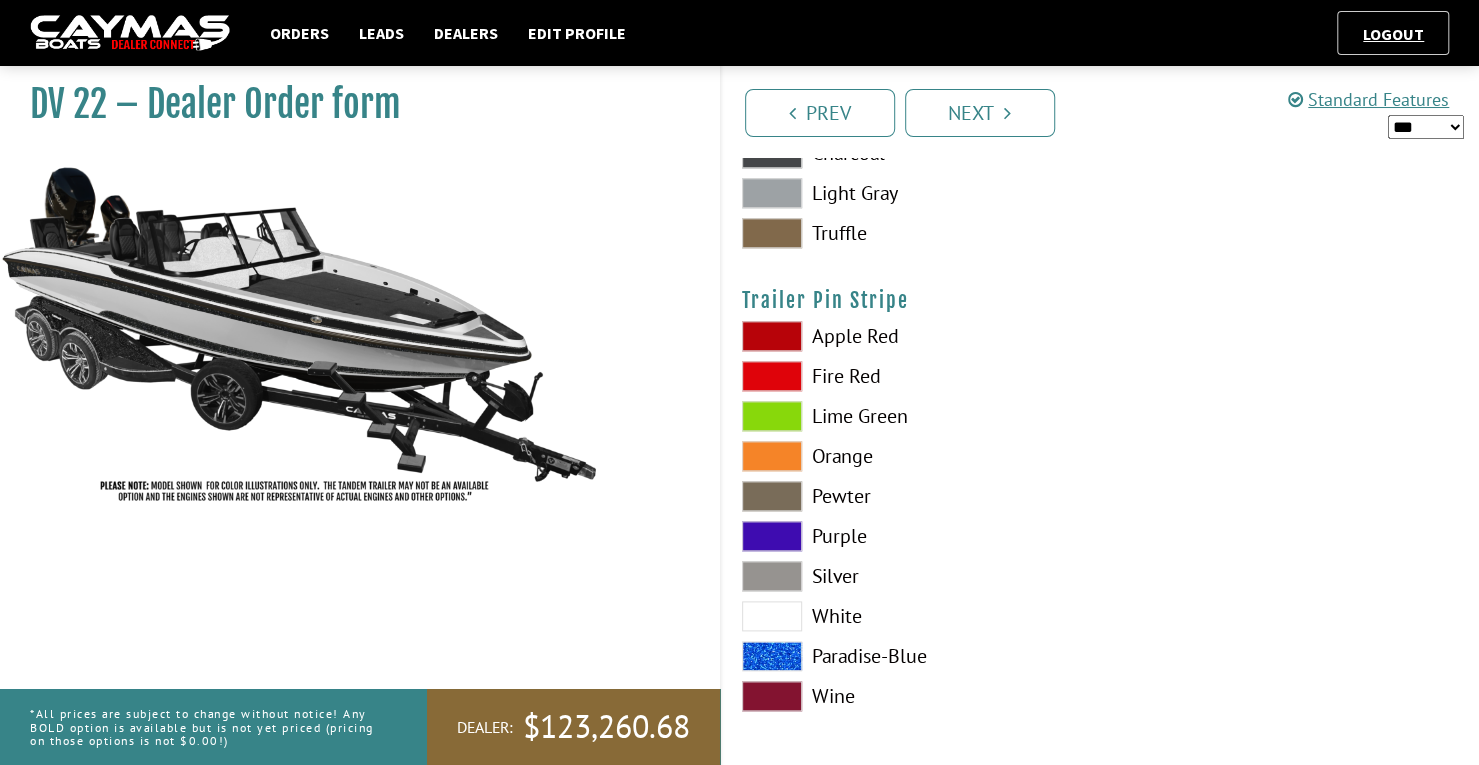 click at bounding box center [772, 616] 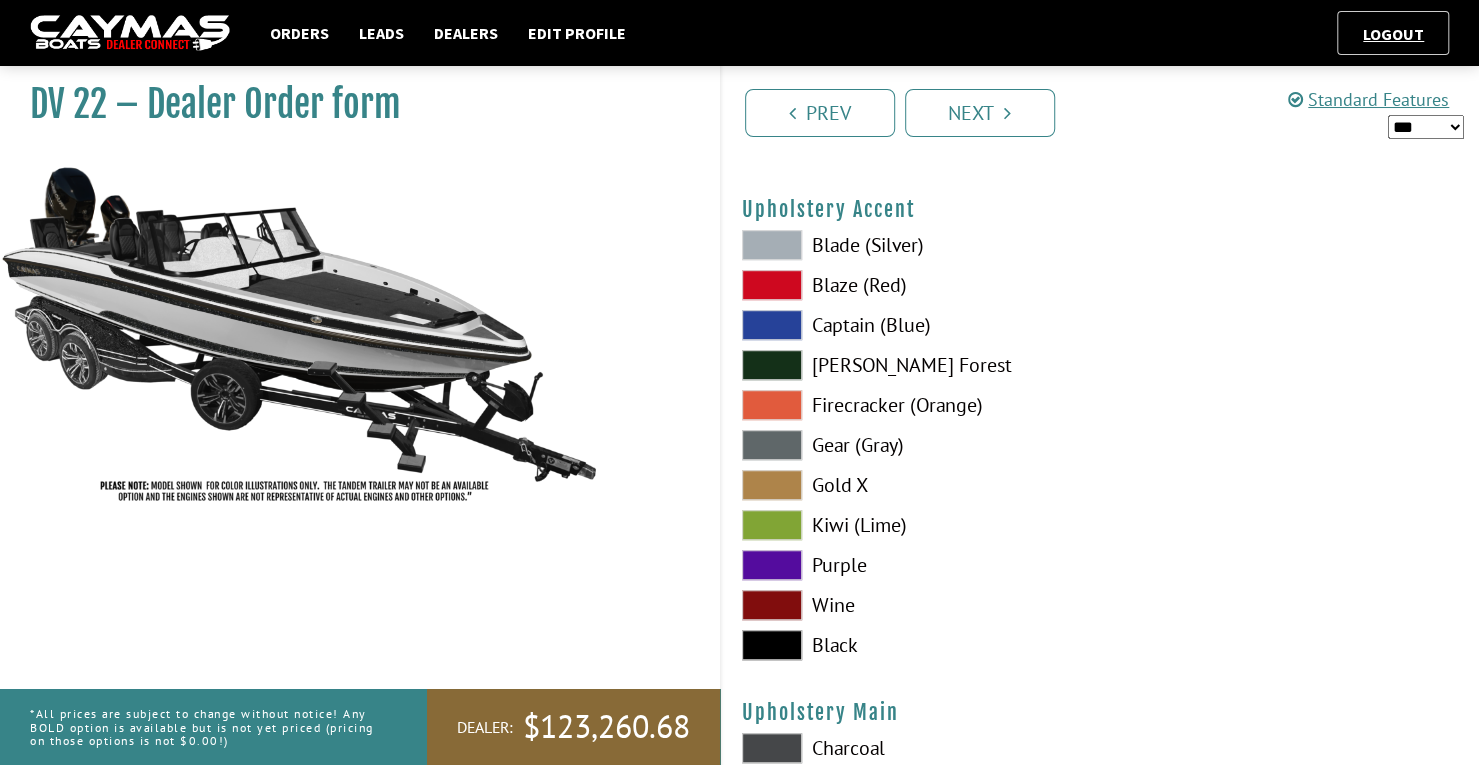 scroll, scrollTop: 9435, scrollLeft: 0, axis: vertical 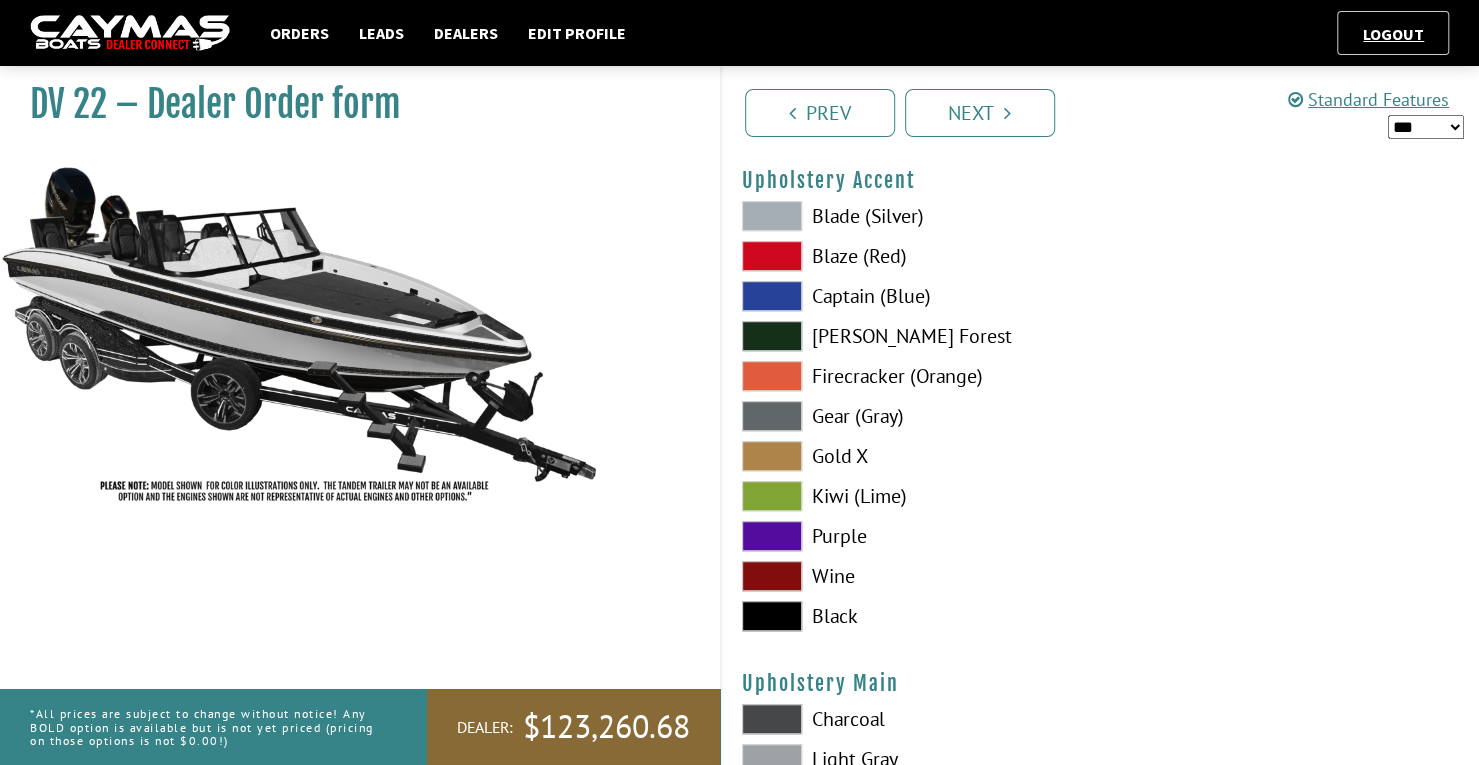 click at bounding box center (772, 616) 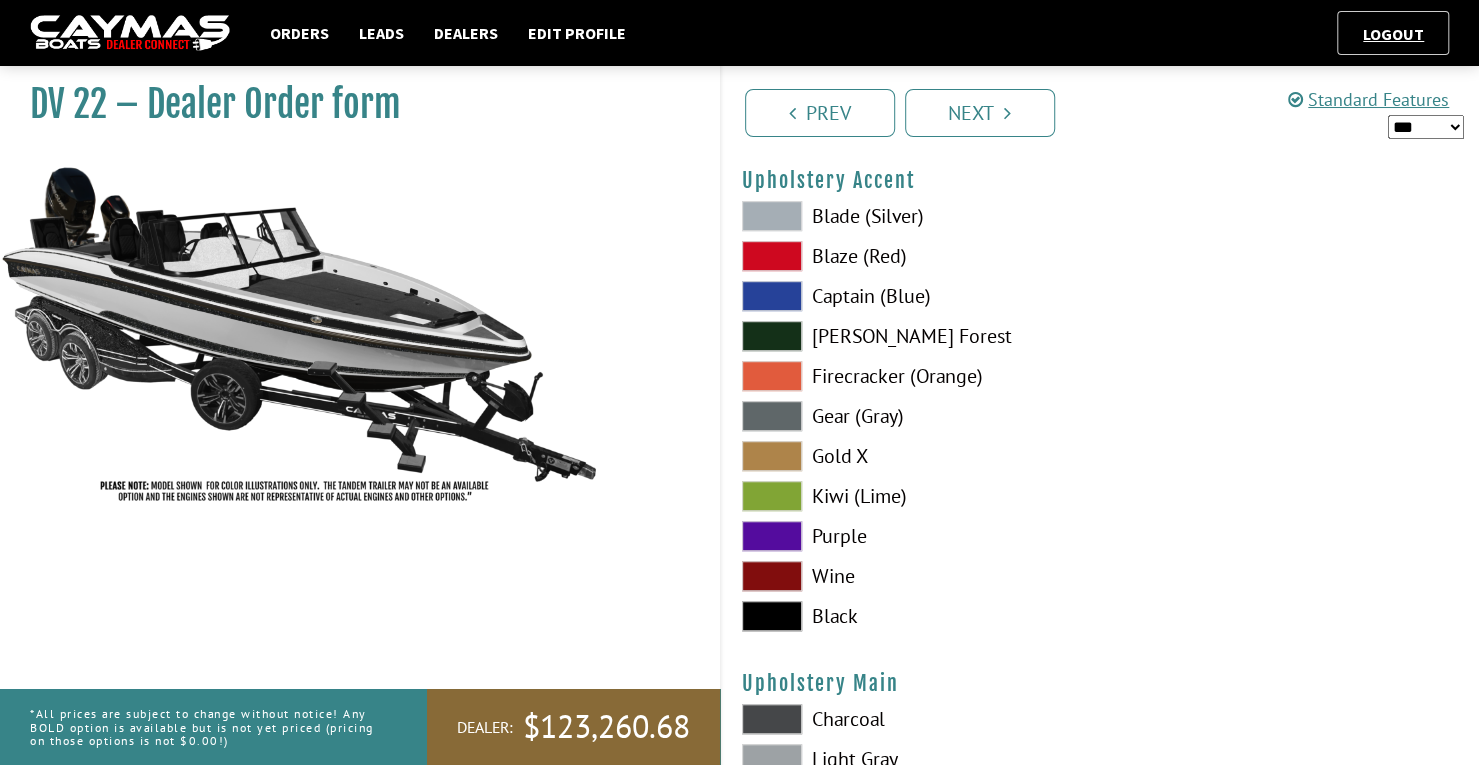 click at bounding box center [772, 416] 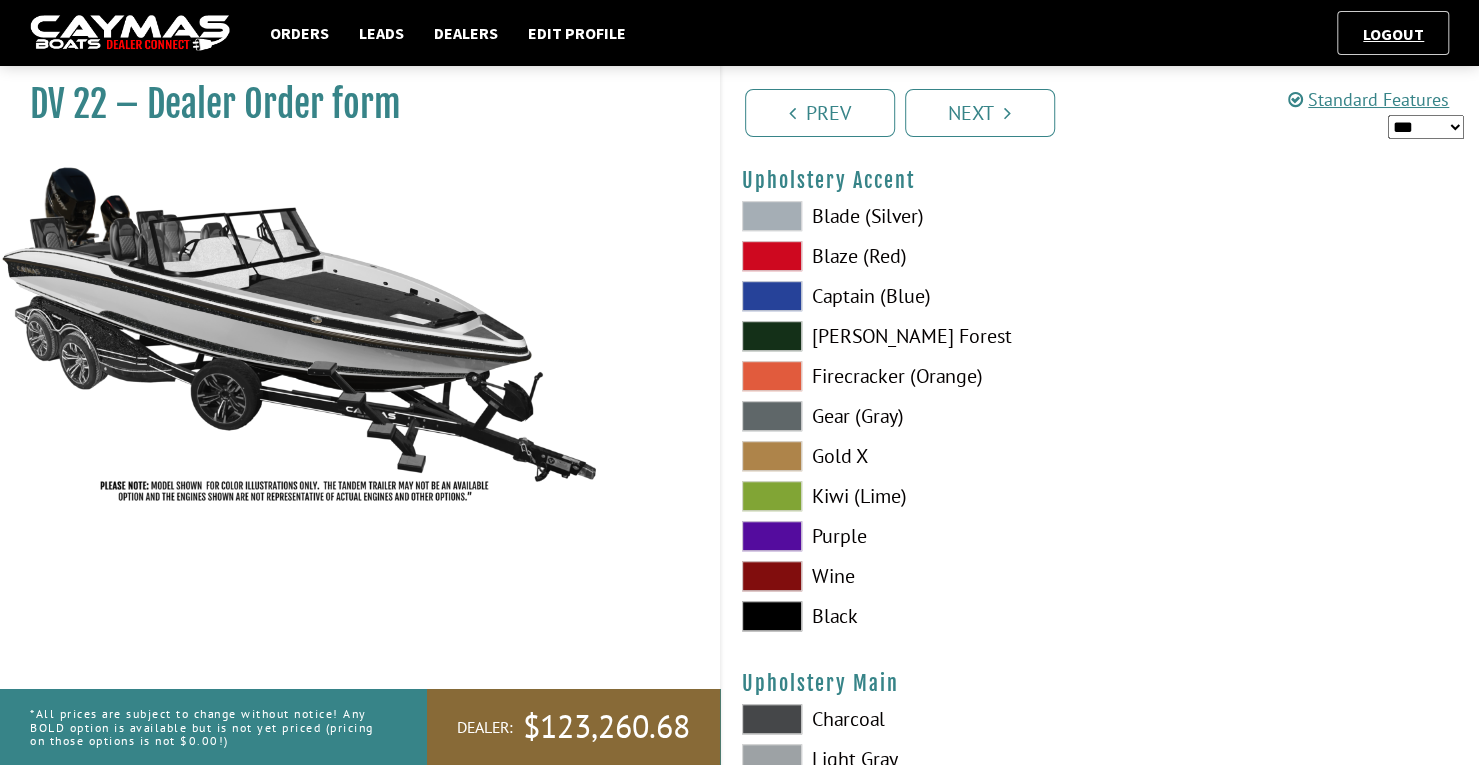 click at bounding box center [772, 216] 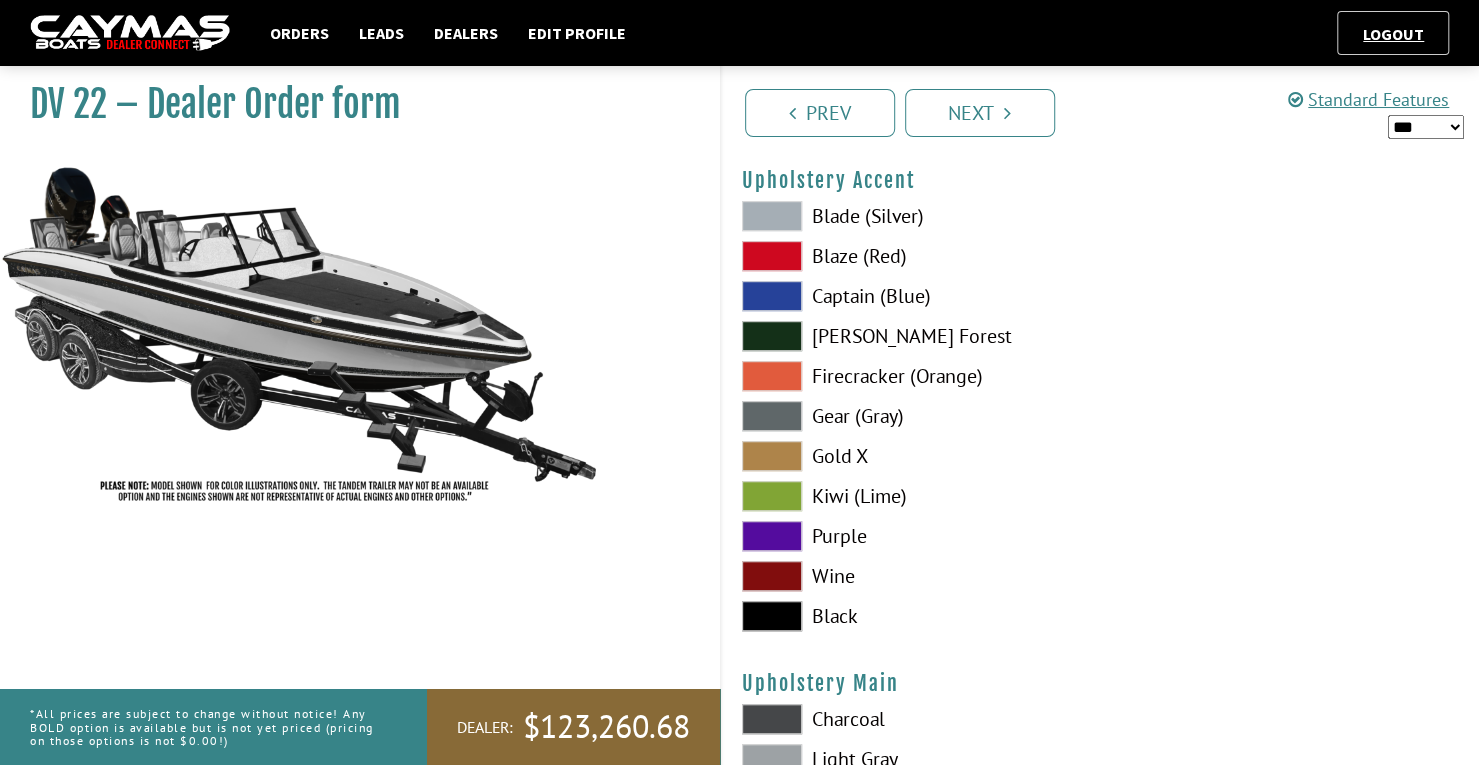 click at bounding box center (772, 616) 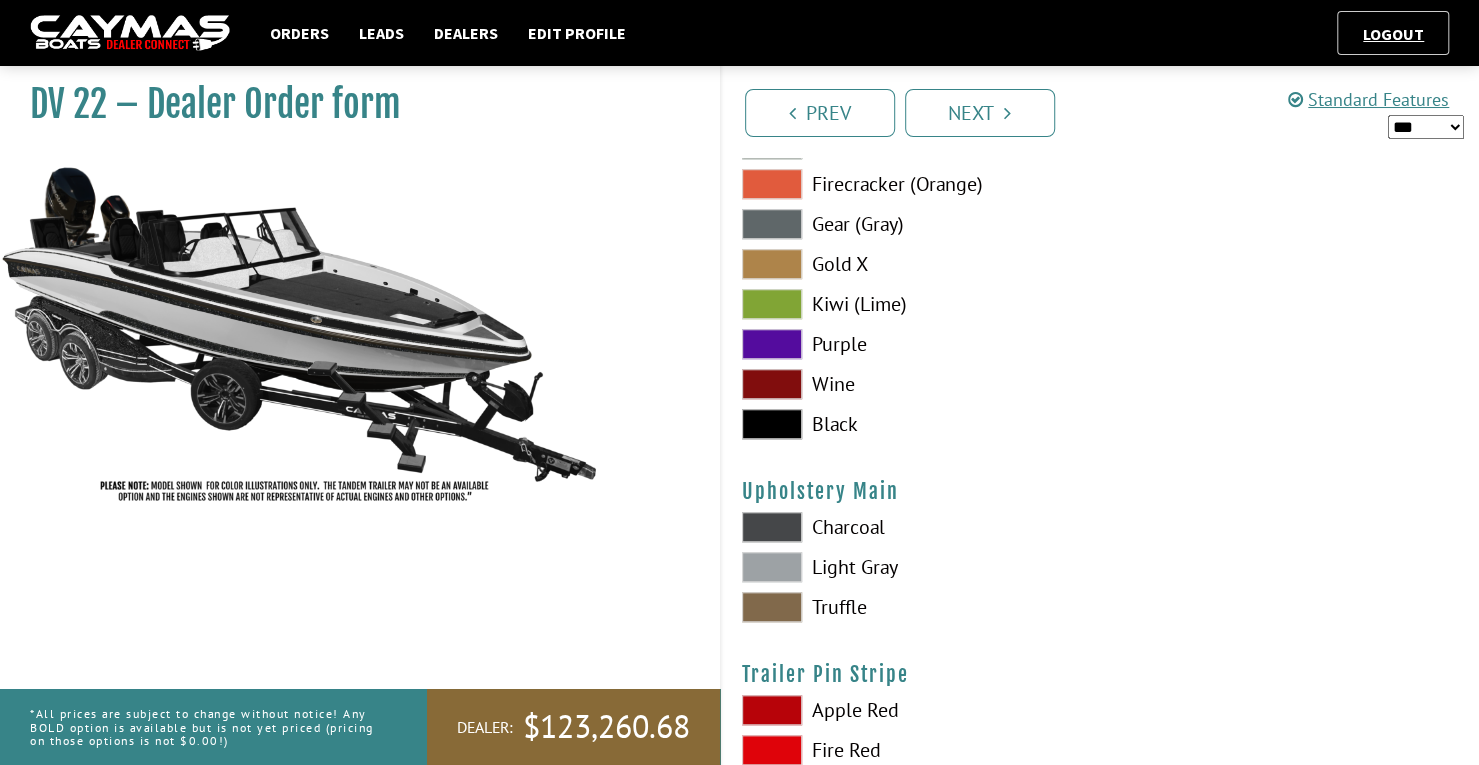 scroll, scrollTop: 9686, scrollLeft: 0, axis: vertical 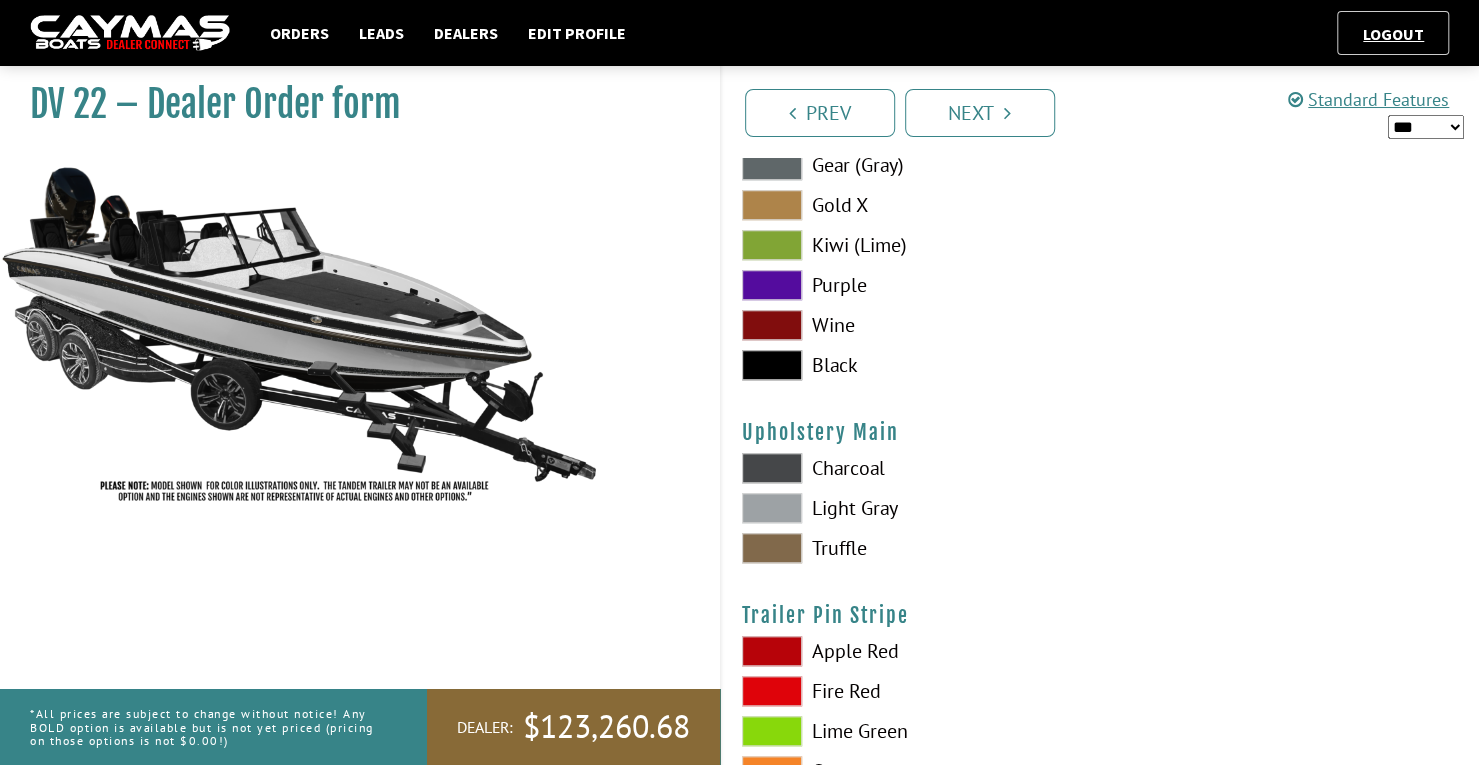 click at bounding box center [772, 468] 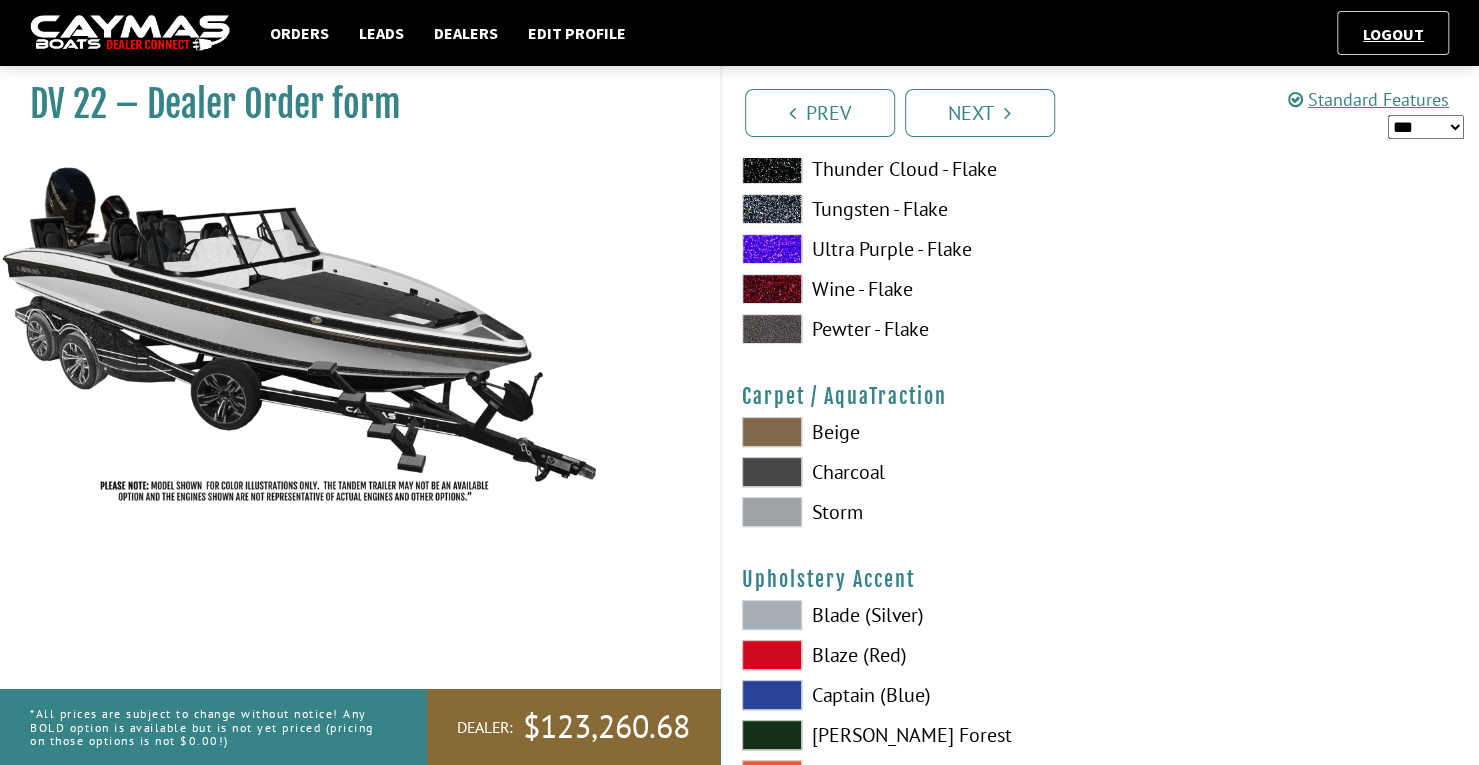 scroll, scrollTop: 9026, scrollLeft: 0, axis: vertical 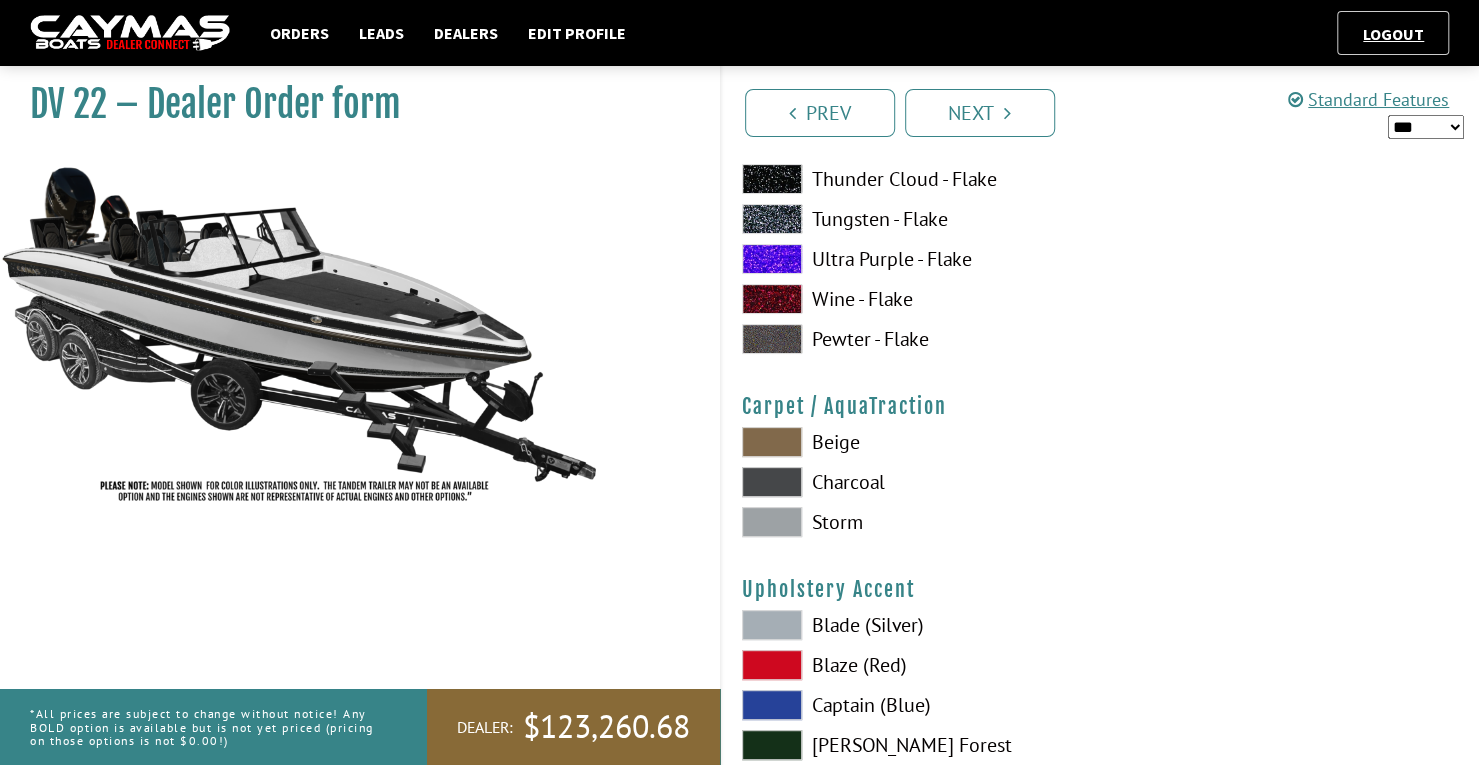 click at bounding box center (772, 482) 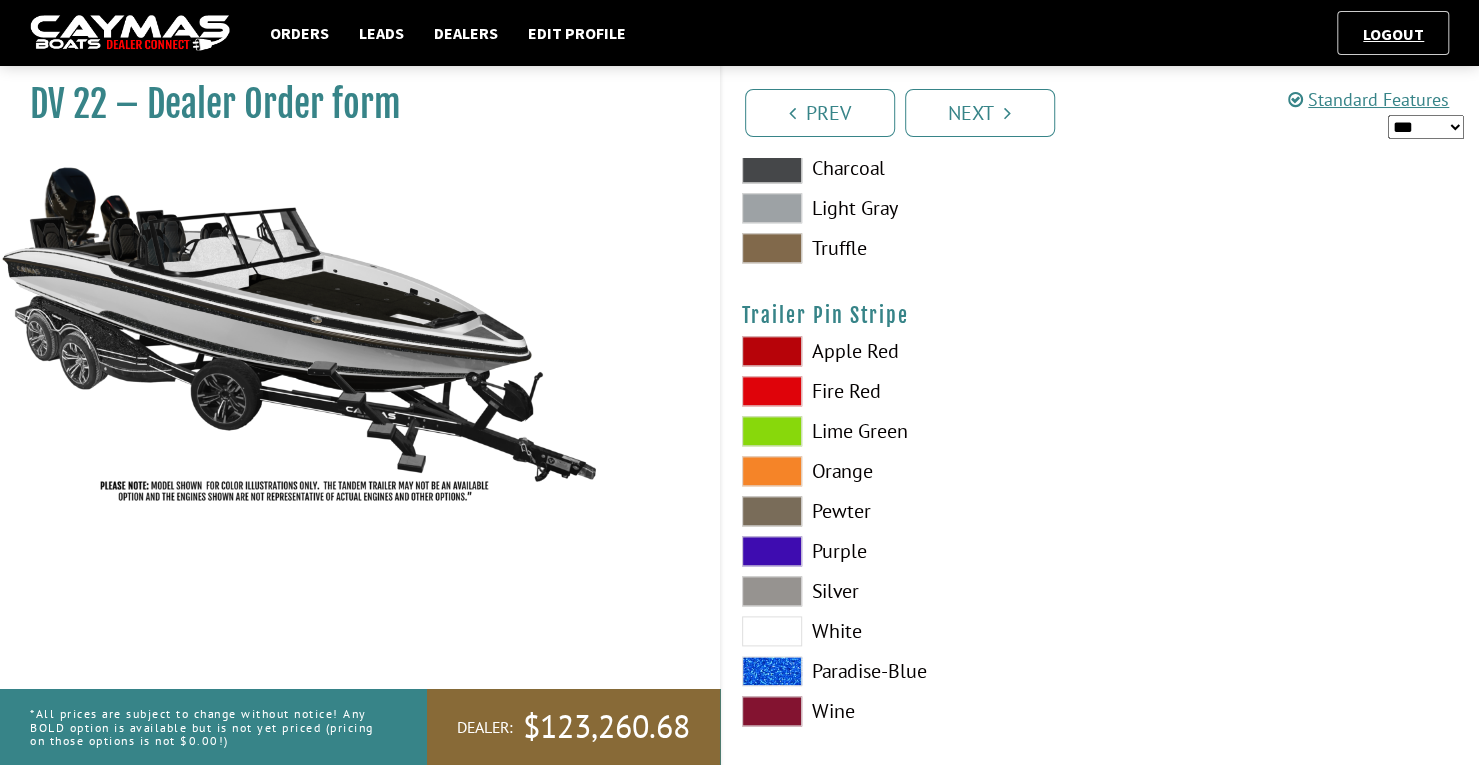 scroll, scrollTop: 10001, scrollLeft: 0, axis: vertical 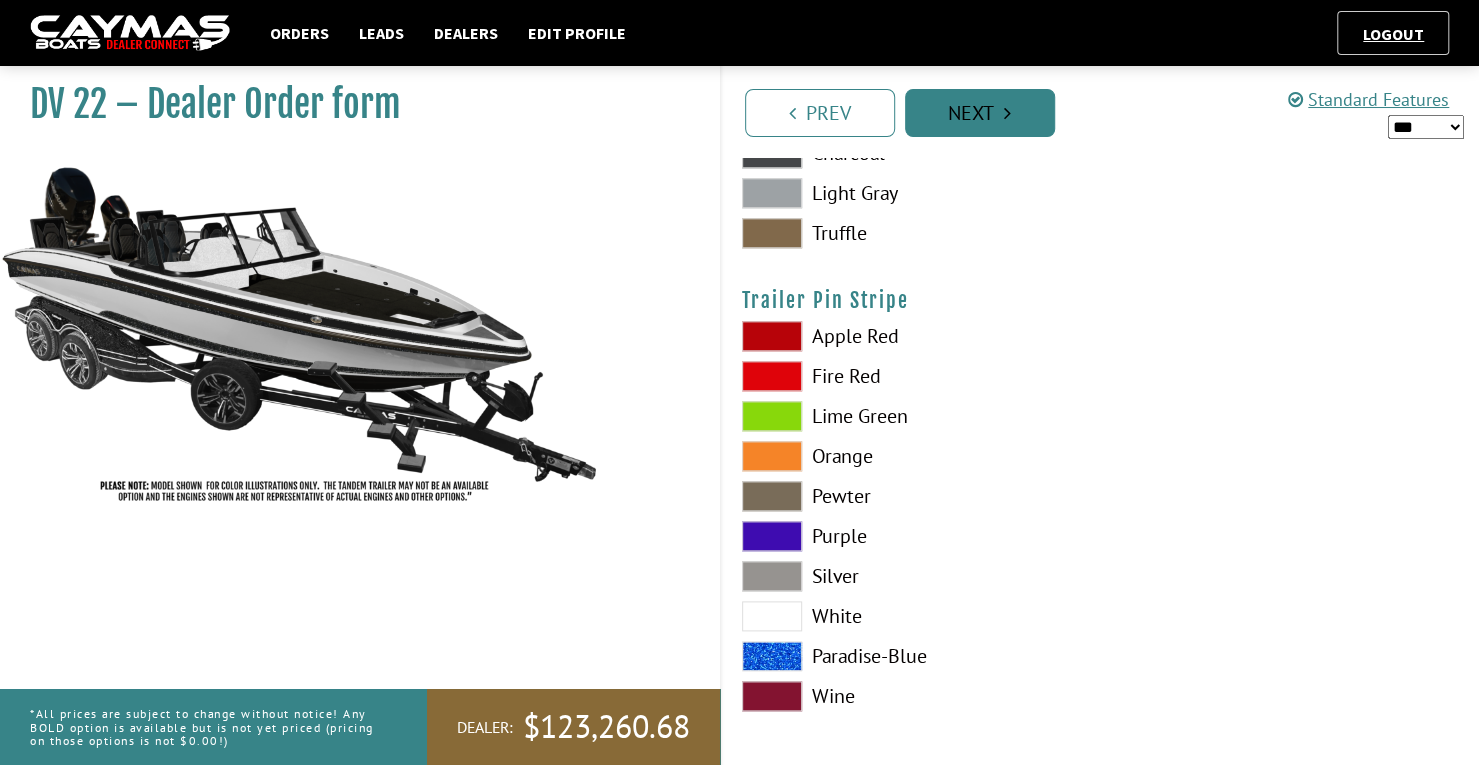 click on "Next" at bounding box center (980, 113) 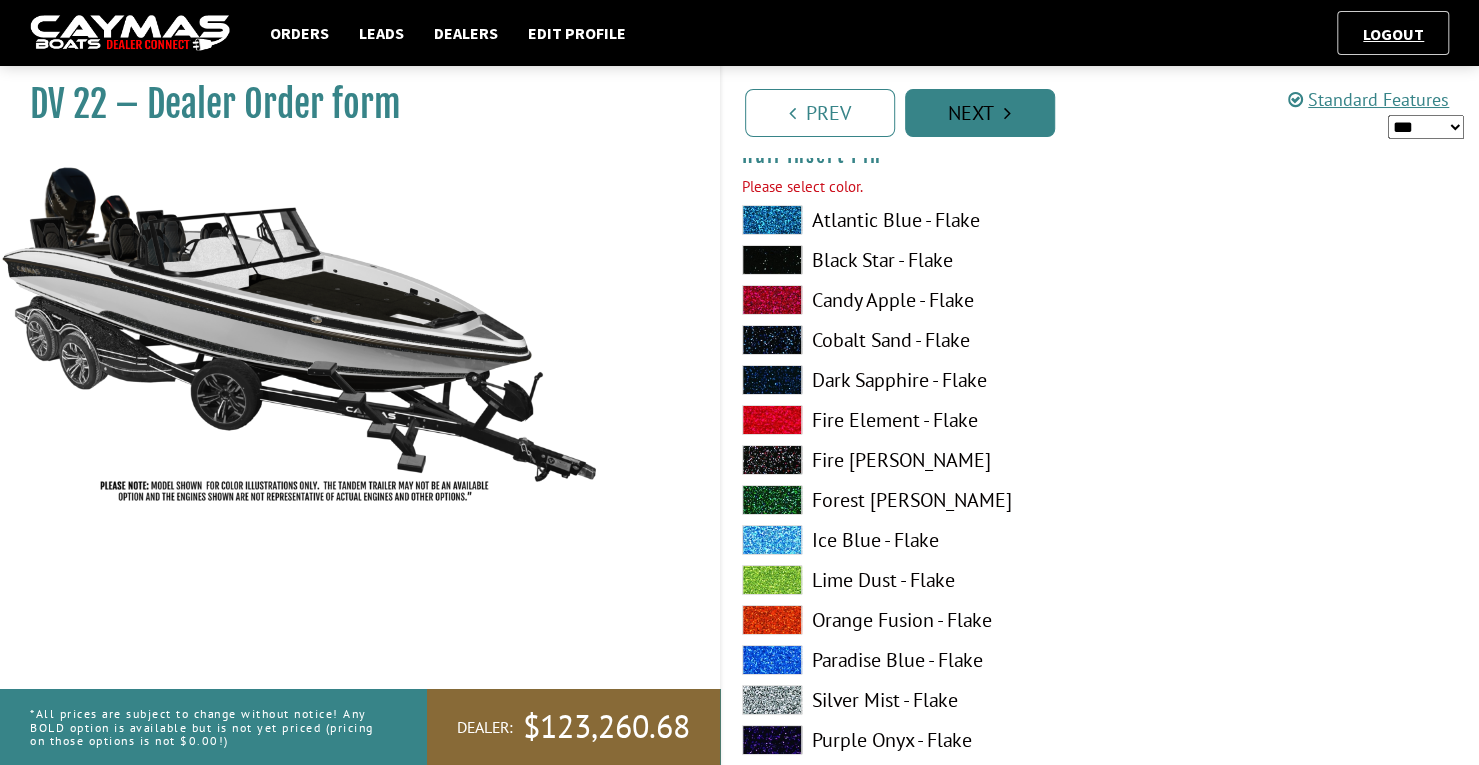 scroll, scrollTop: 8426, scrollLeft: 0, axis: vertical 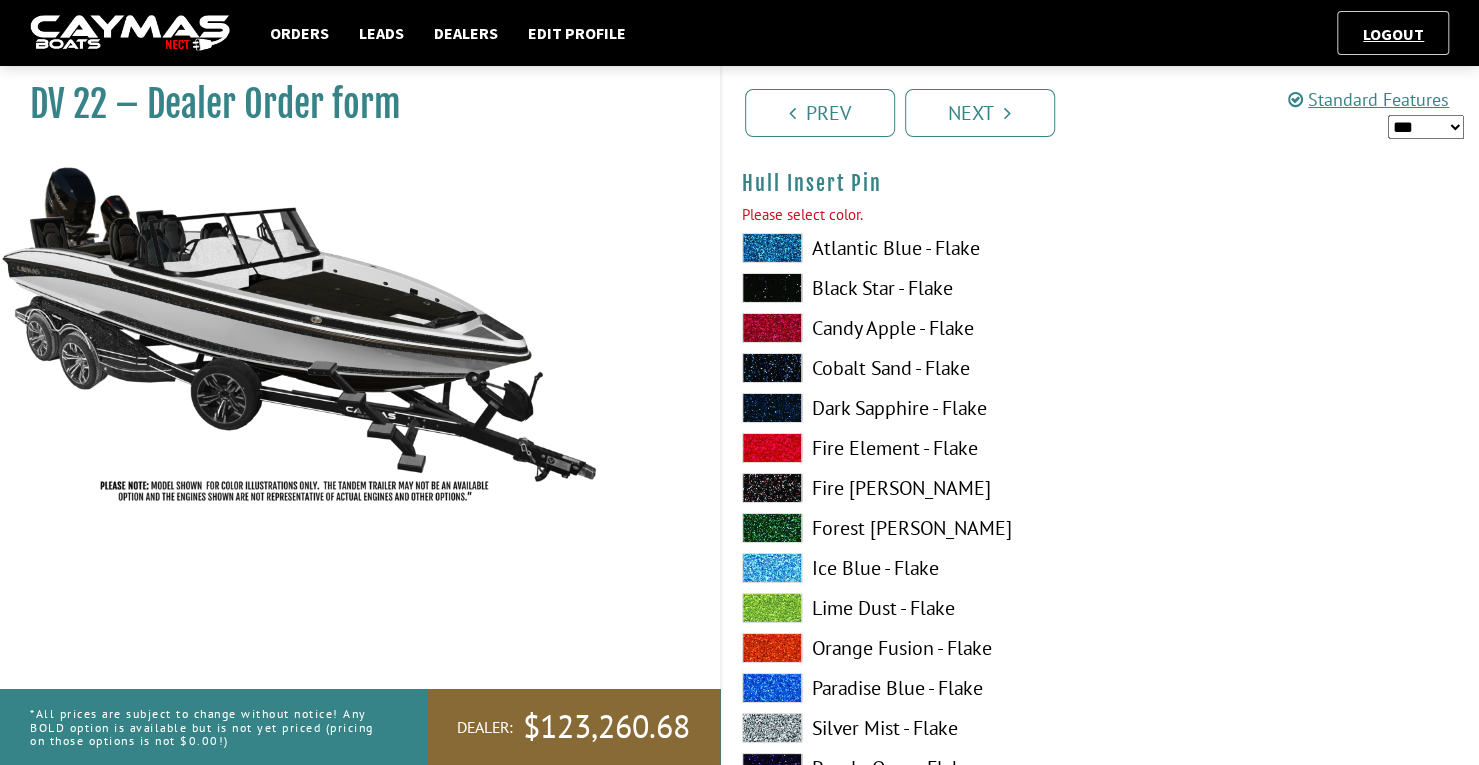 click at bounding box center [772, 288] 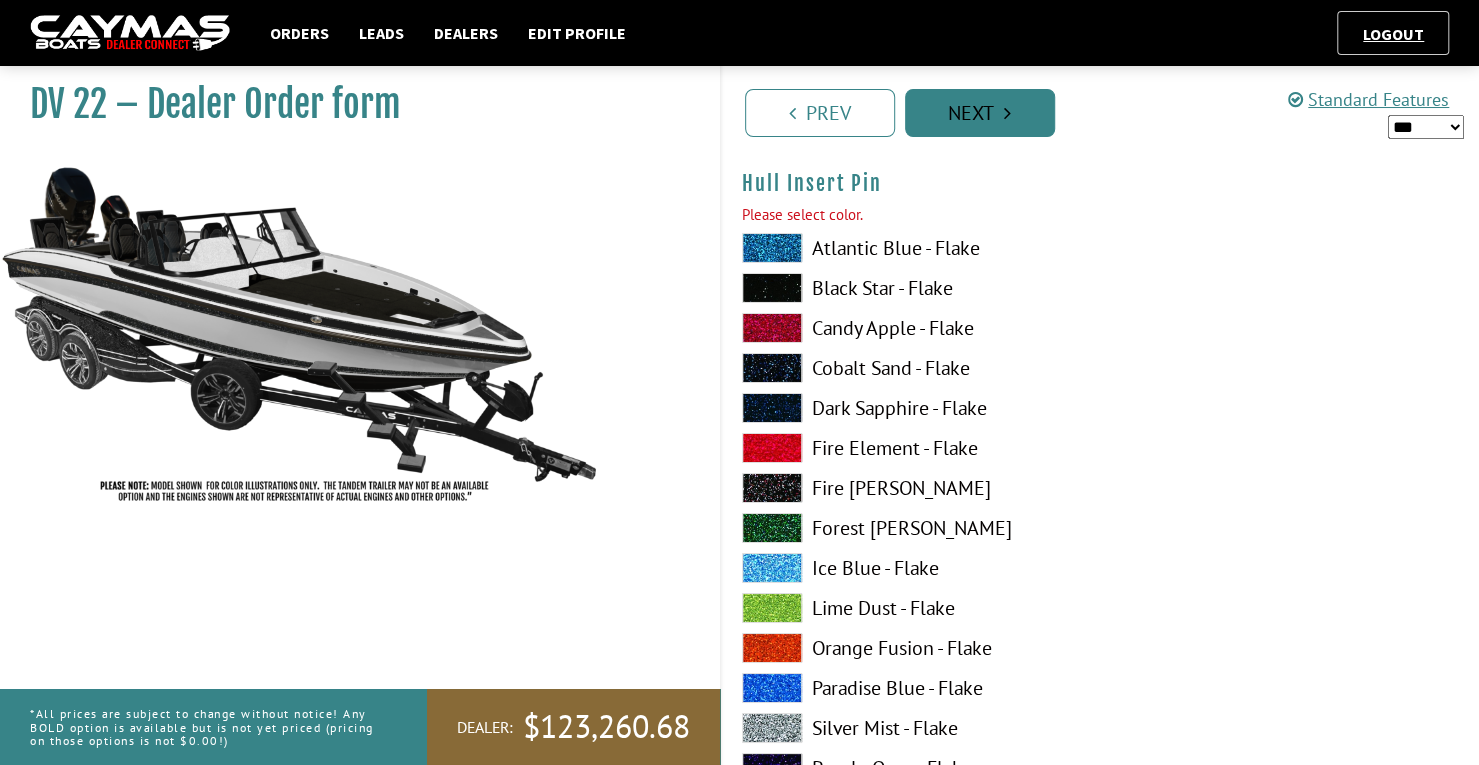 click on "Next" at bounding box center [980, 113] 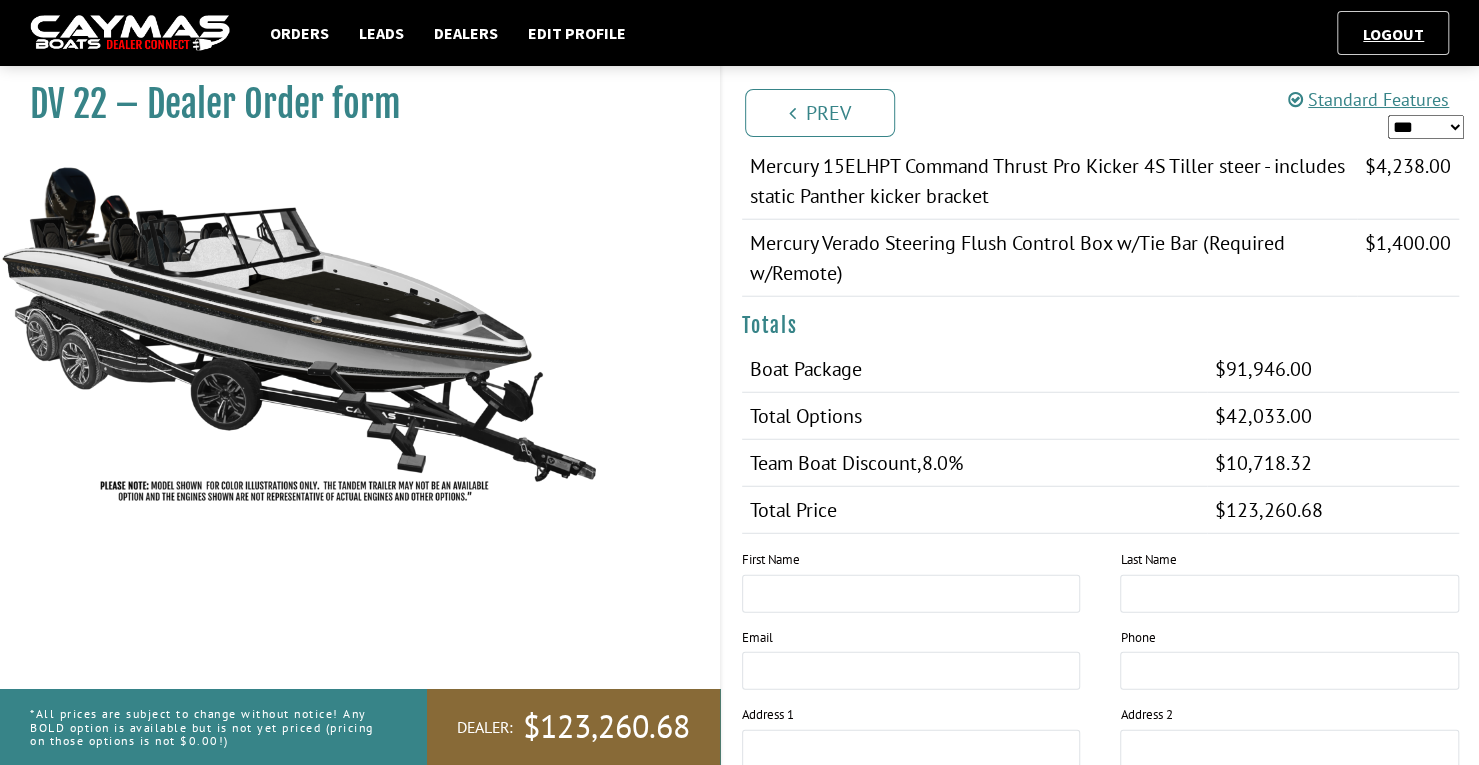 scroll, scrollTop: 2909, scrollLeft: 0, axis: vertical 